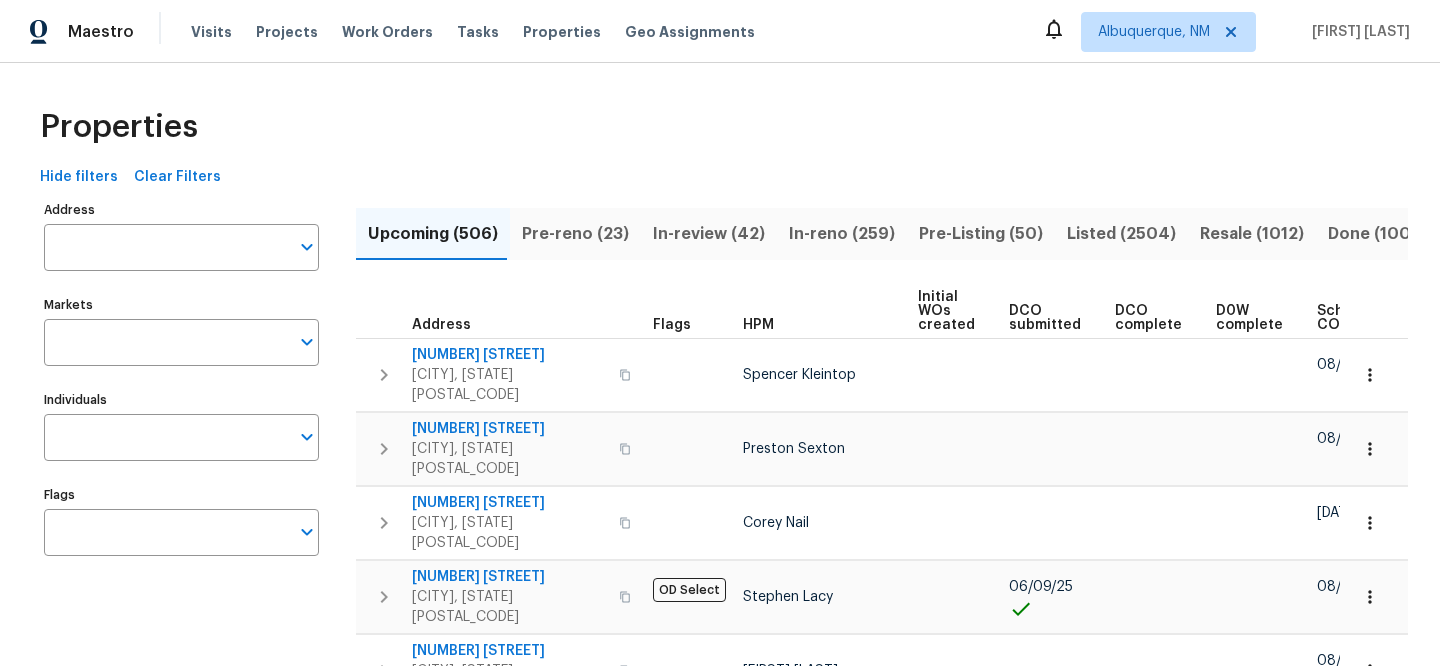 scroll, scrollTop: 0, scrollLeft: 0, axis: both 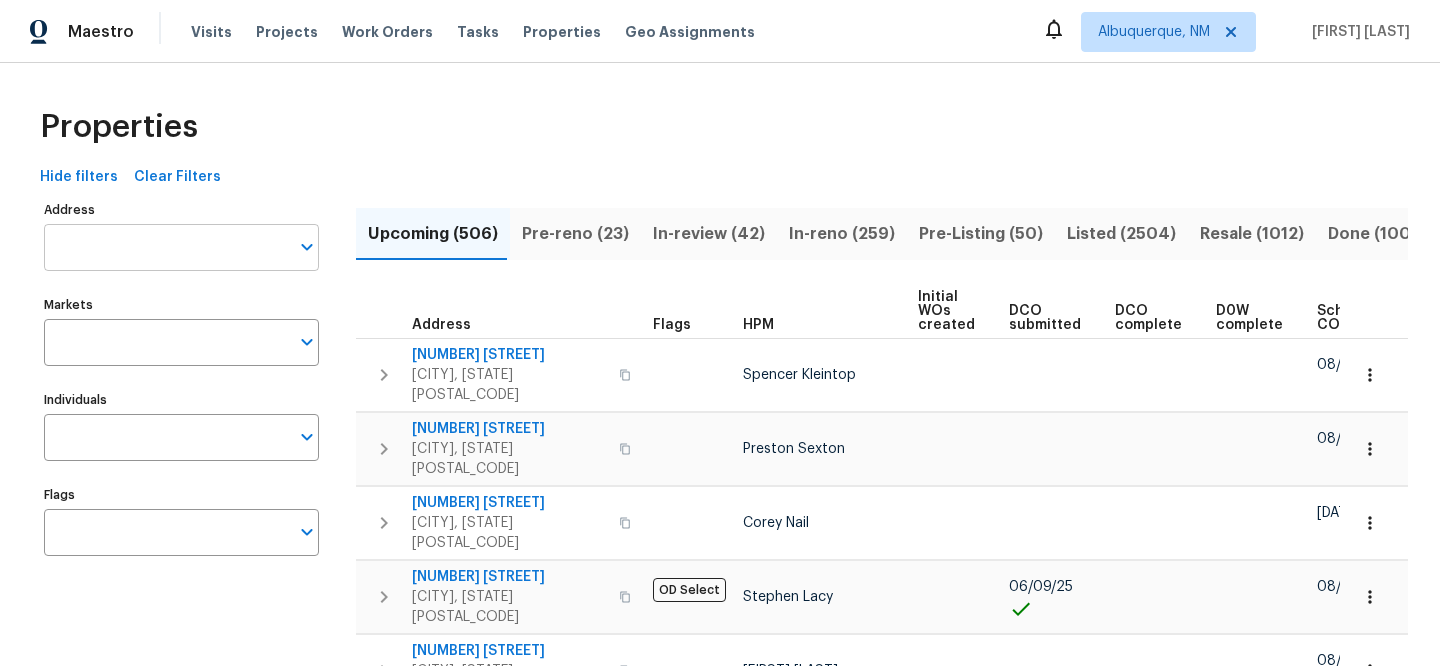 click on "Address" at bounding box center [166, 247] 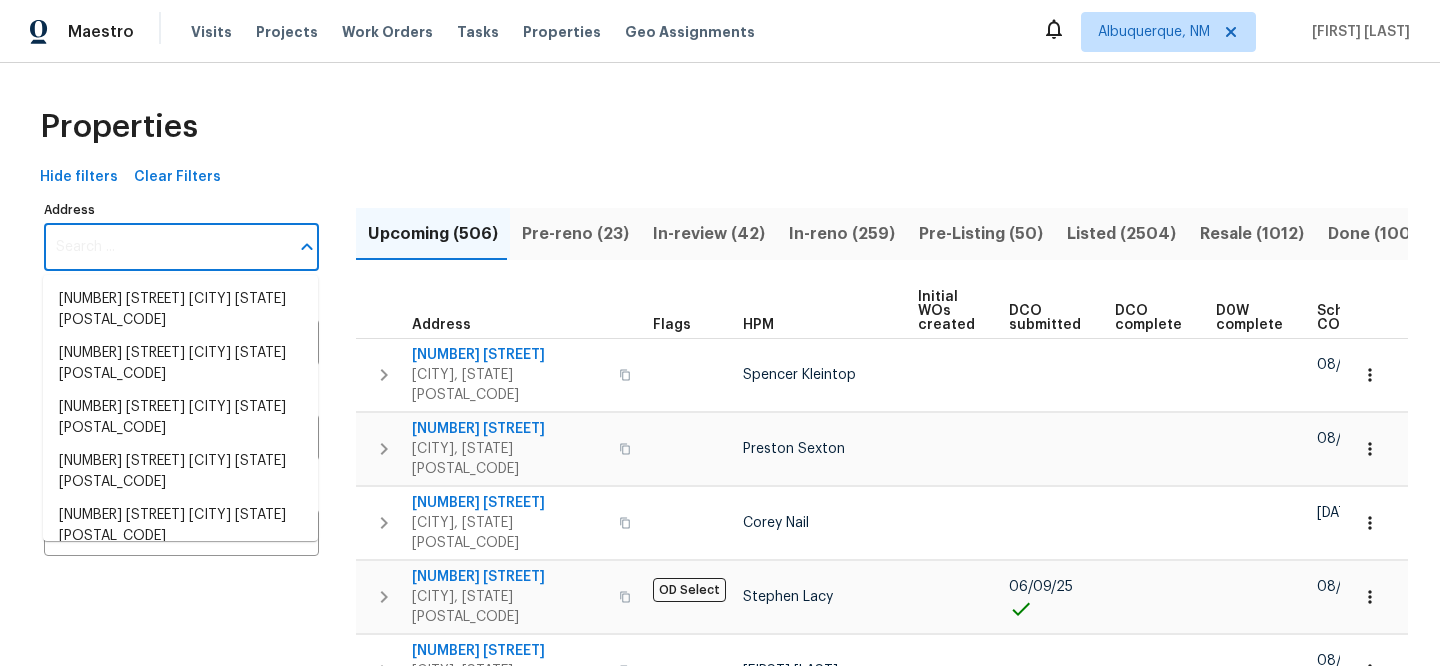 paste on "[NUMBER] [STREET] Unit [NUMBER], [CITY], [STATE] [POSTAL_CODE]" 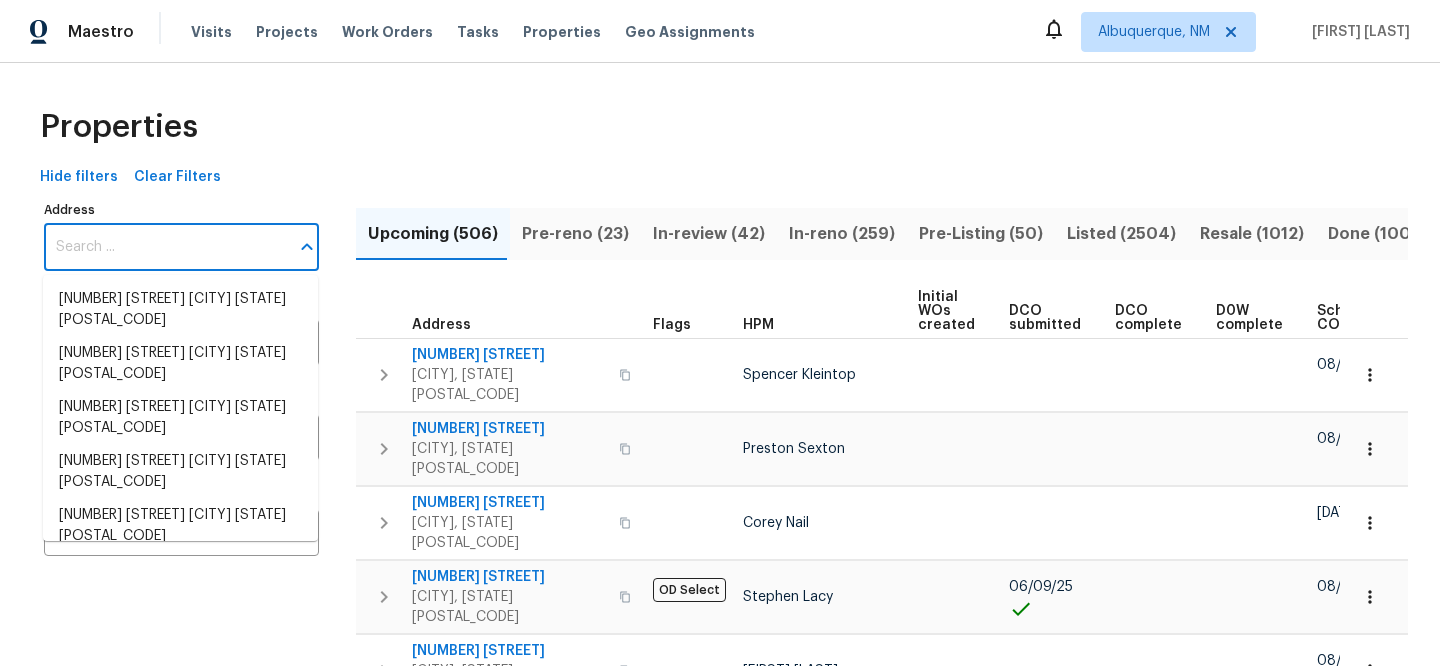 type on "[NUMBER] [STREET] Unit [NUMBER], [CITY], [STATE] [POSTAL_CODE]" 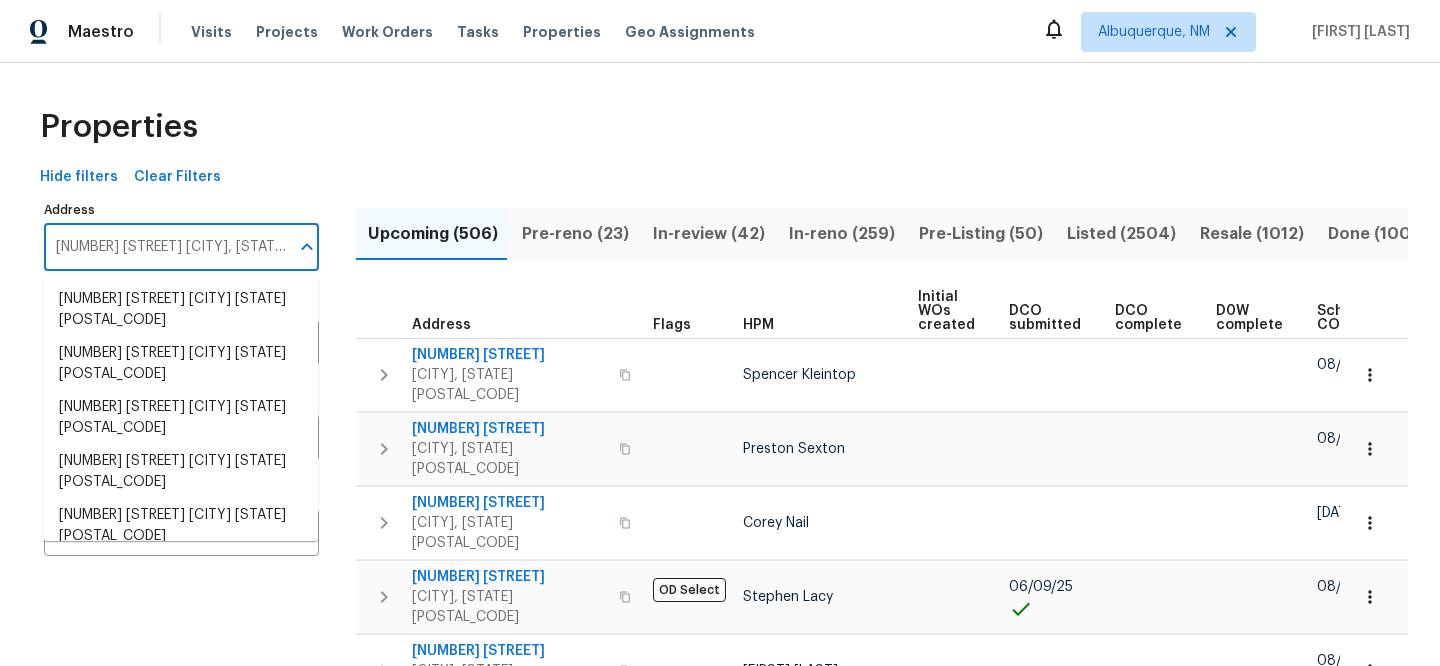 scroll, scrollTop: 0, scrollLeft: 119, axis: horizontal 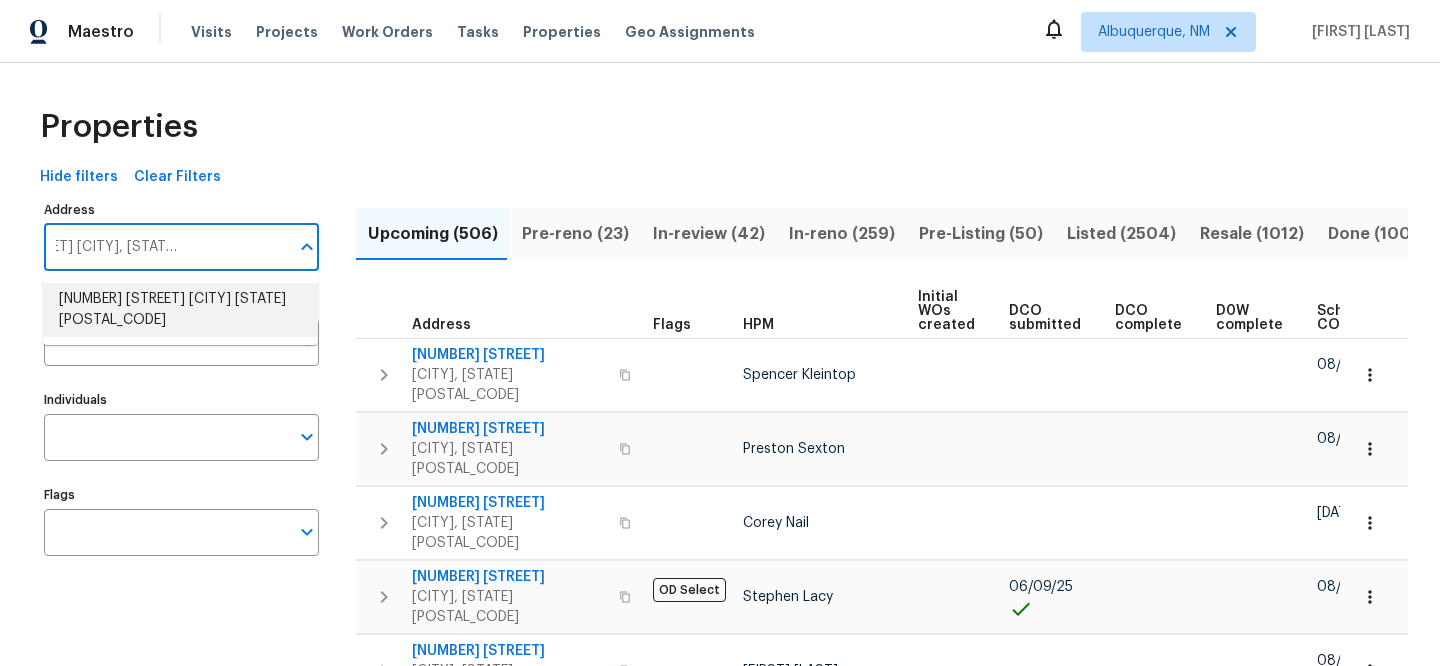 click on "500 N Gila Springs Blvd Unit 230 Chandler AZ 85226" at bounding box center [180, 310] 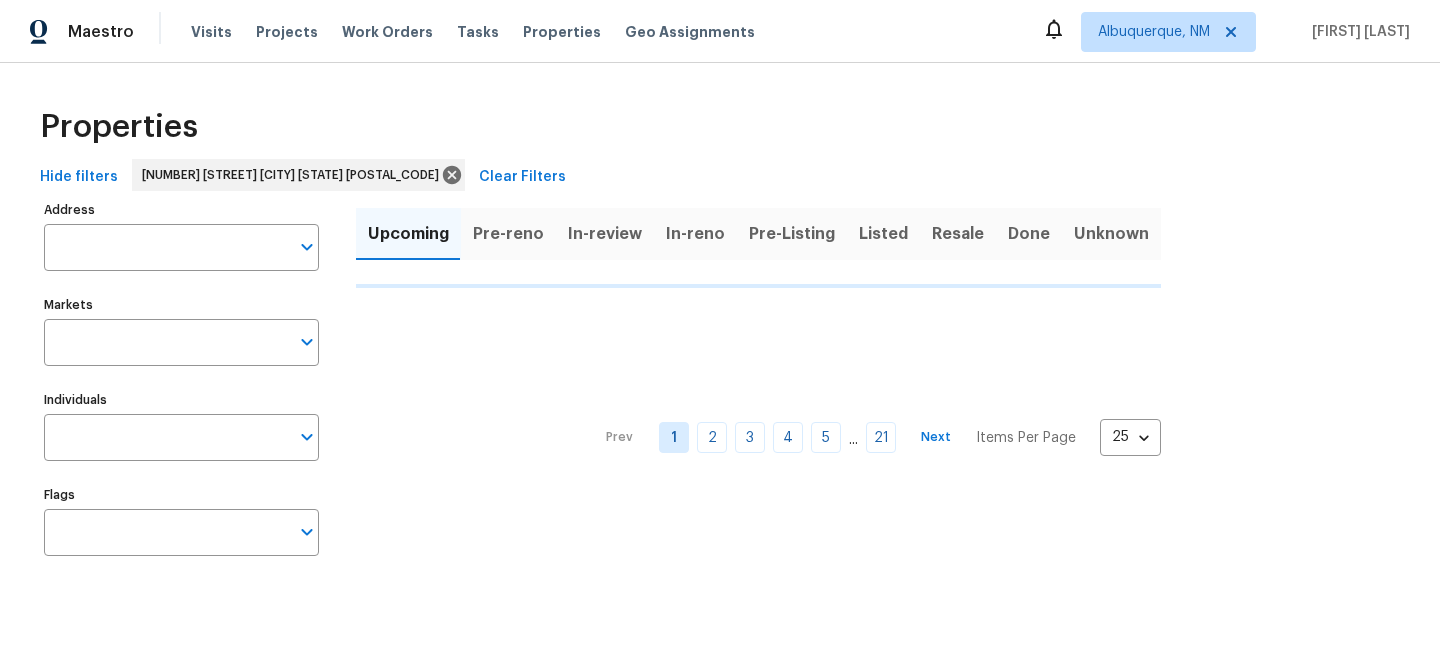 type on "500 N Gila Springs Blvd Unit 230 Chandler AZ 85226" 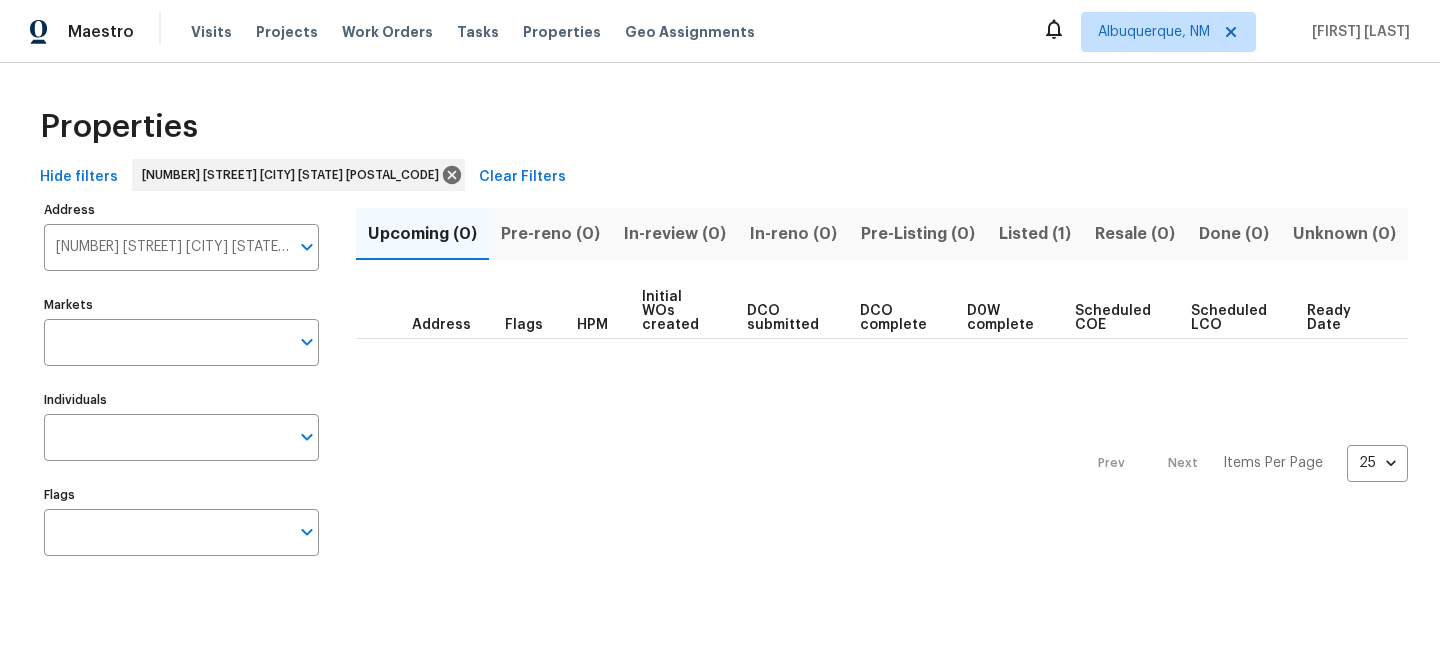 click on "Listed (1)" at bounding box center [1035, 234] 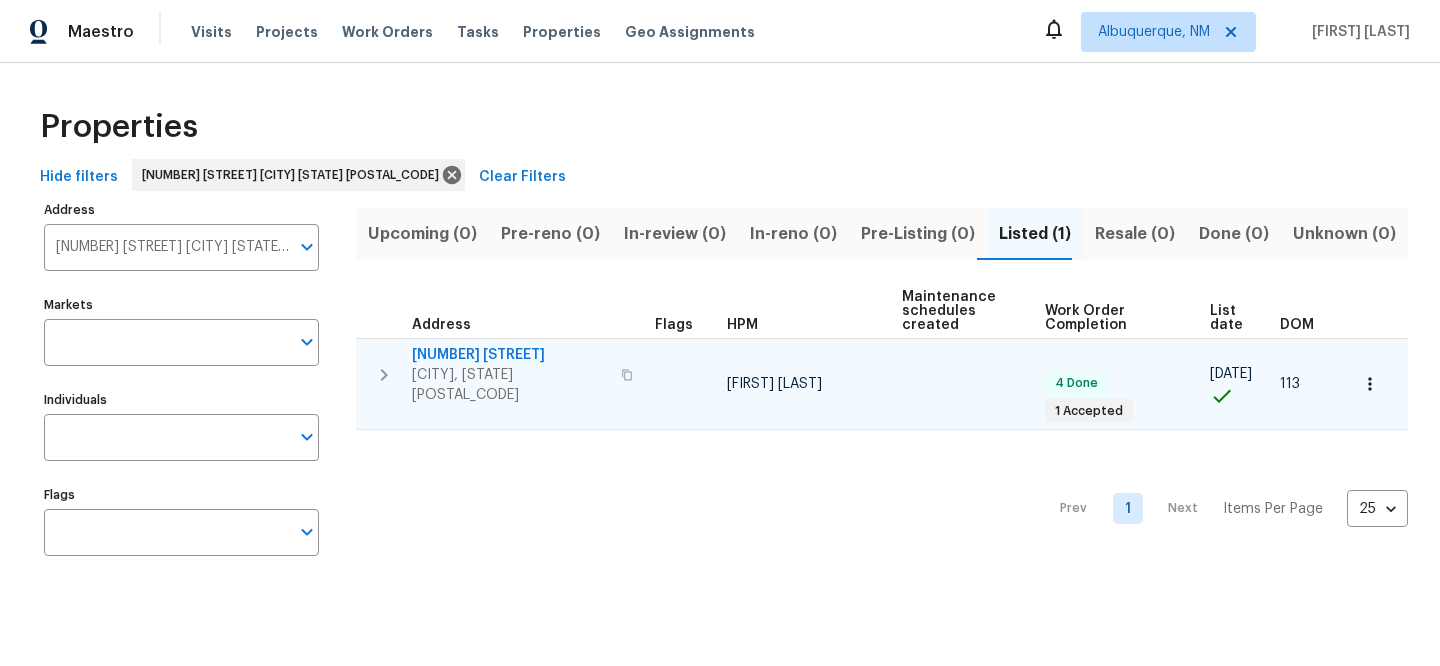 click on "500 N Gila Springs Blvd Unit 230" at bounding box center (510, 355) 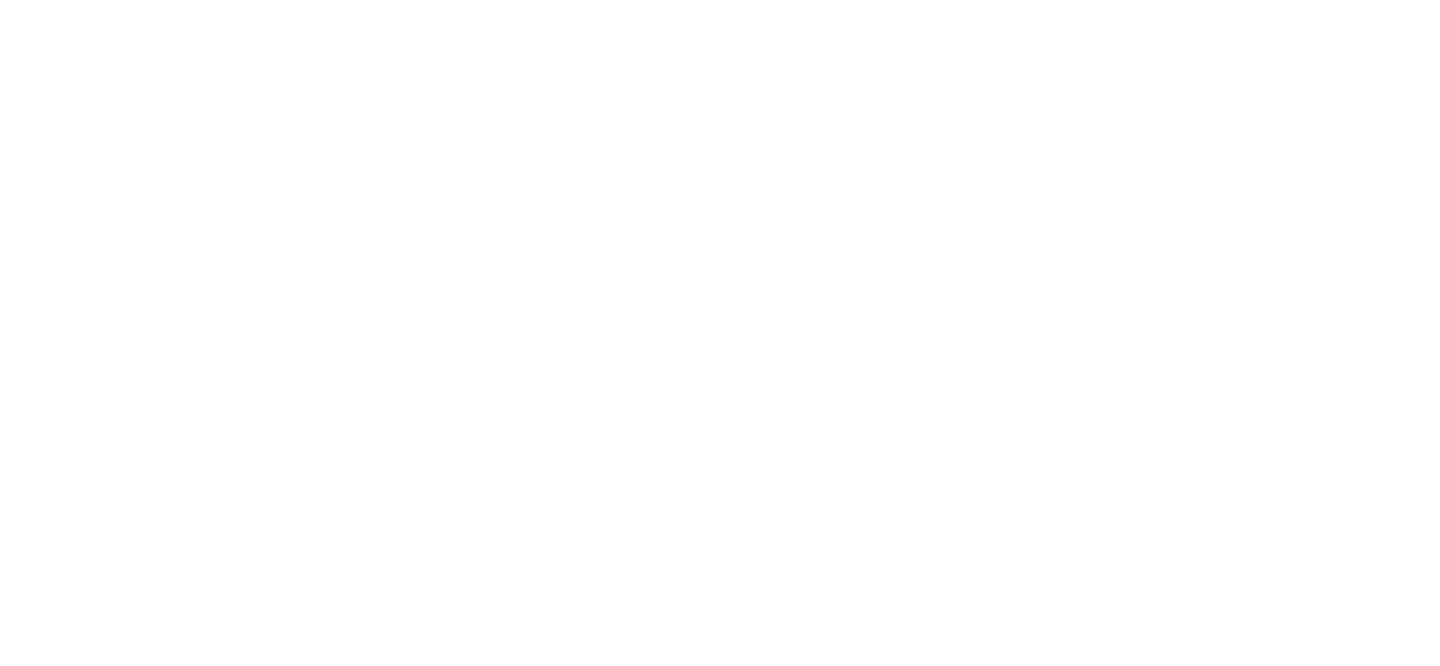 scroll, scrollTop: 0, scrollLeft: 0, axis: both 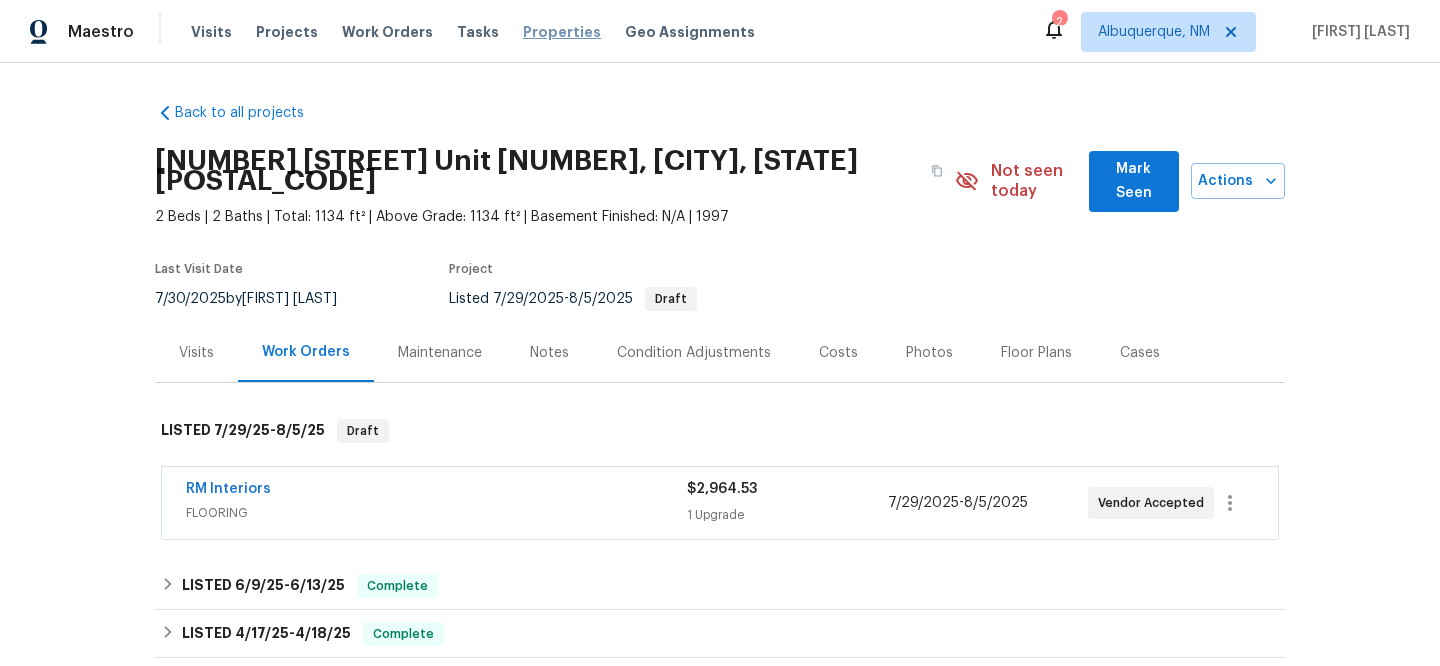 click on "Properties" at bounding box center [562, 32] 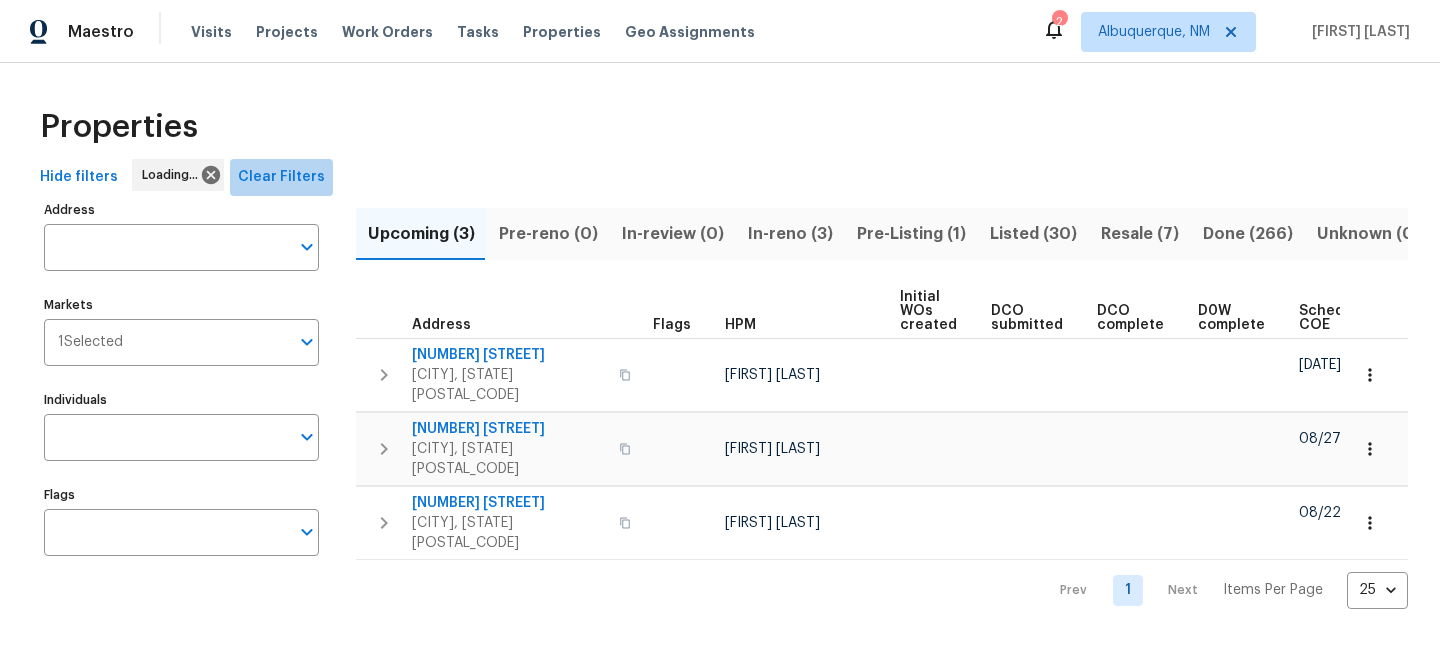 click on "Clear Filters" at bounding box center (281, 177) 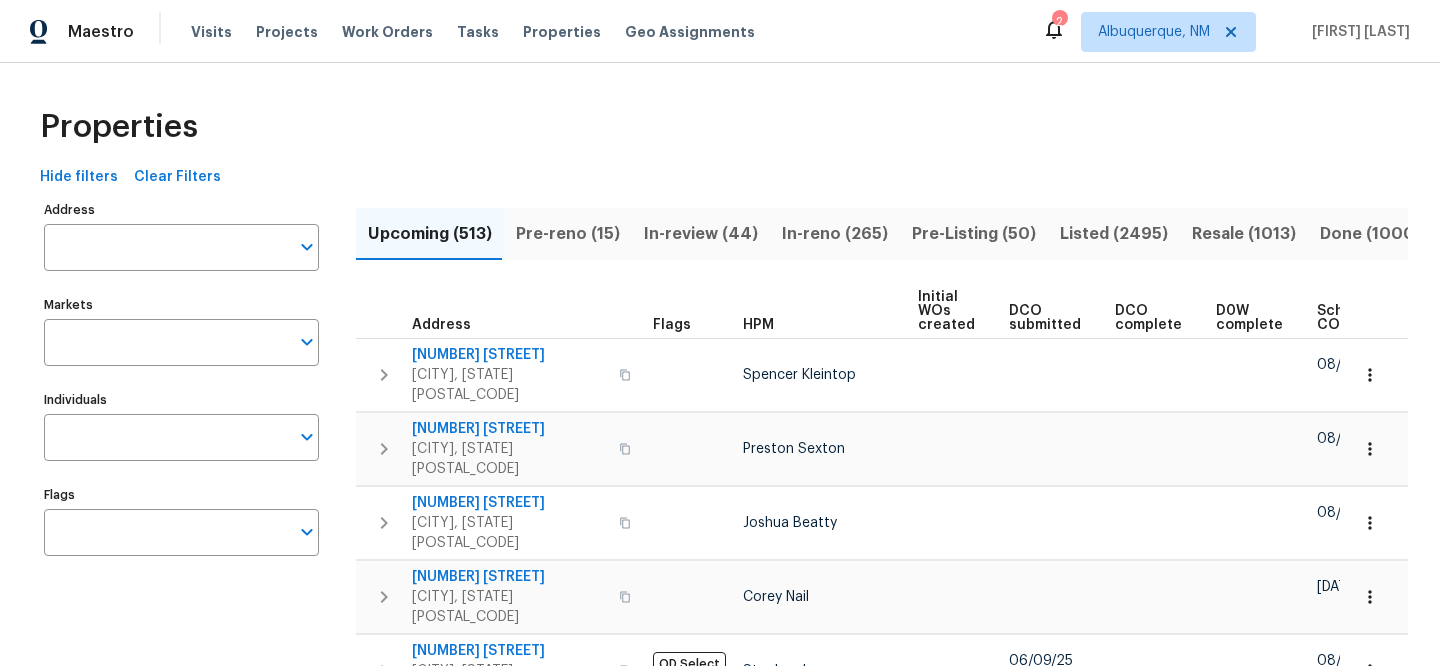 click on "Address" at bounding box center (166, 247) 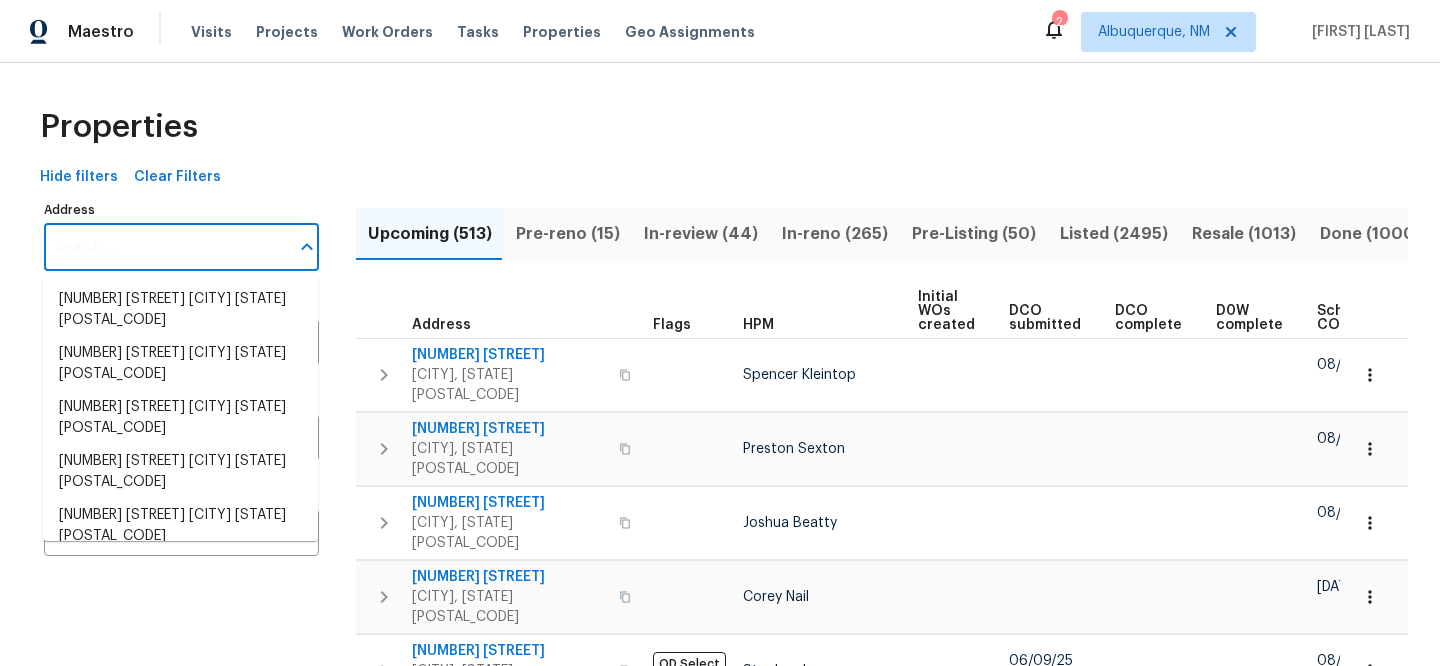 paste on "[NUMBER] [STREET], [CITY], [STATE] [POSTAL_CODE]" 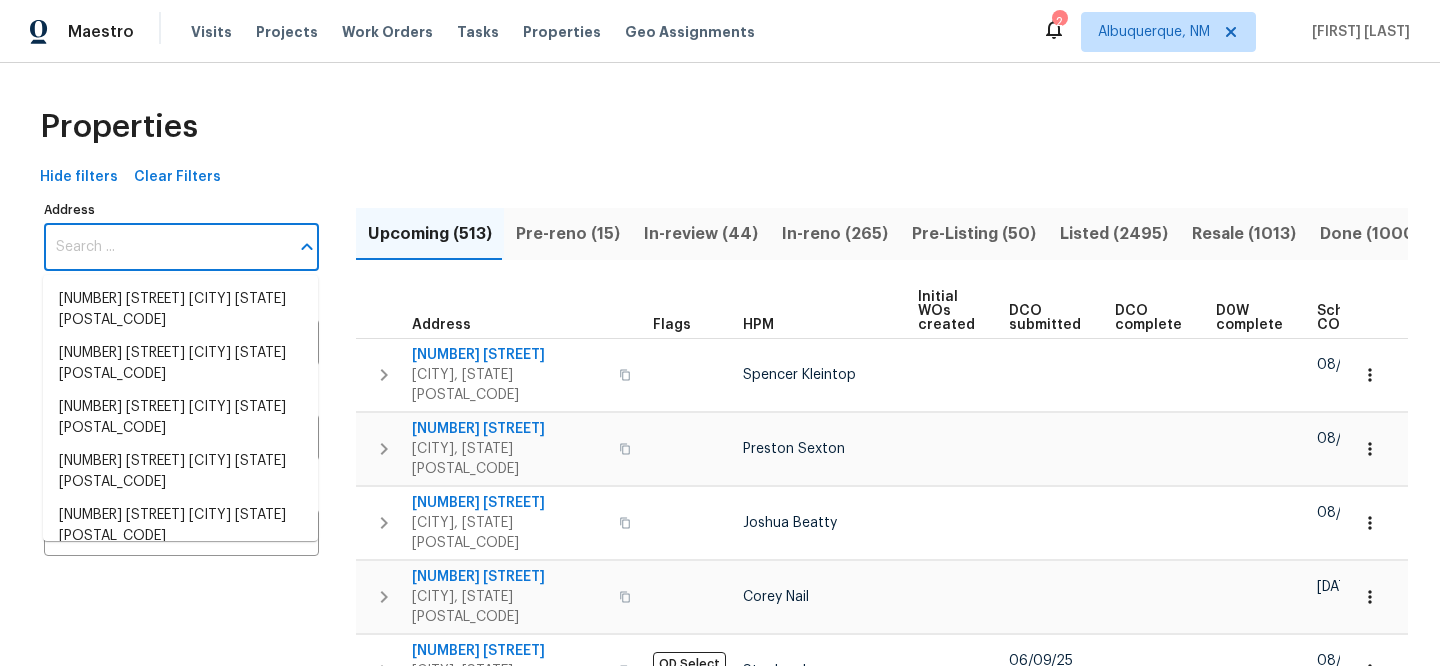 type on "[NUMBER] [STREET], [CITY], [STATE] [POSTAL_CODE]" 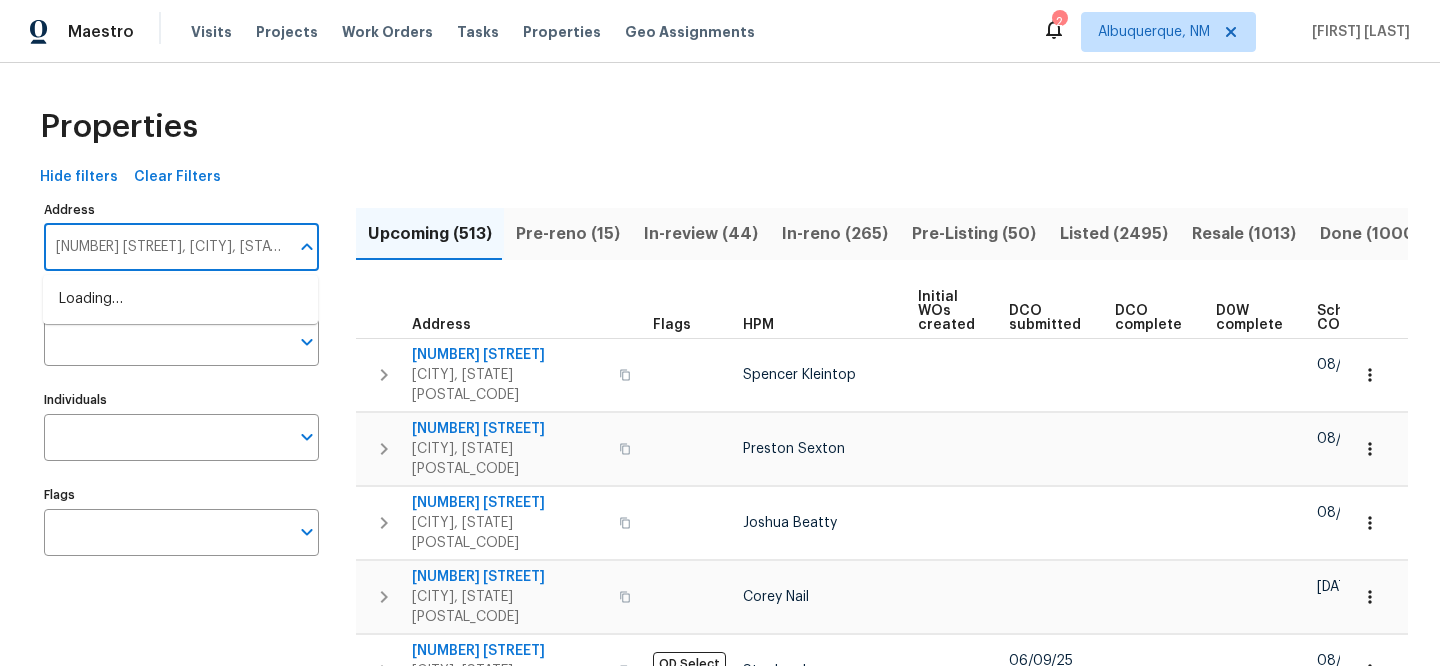 scroll, scrollTop: 0, scrollLeft: 48, axis: horizontal 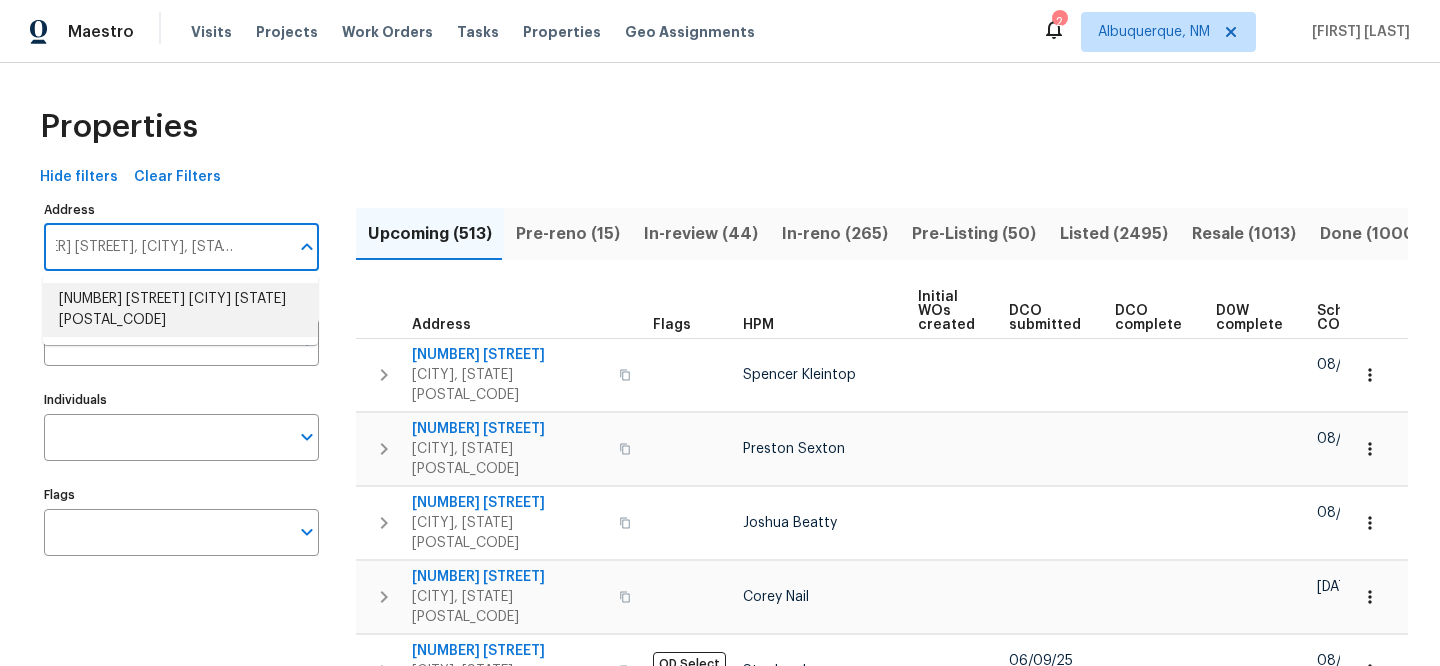 click on "[NUMBER] [STREET] [CITY] [STATE] [POSTAL_CODE]" at bounding box center (180, 310) 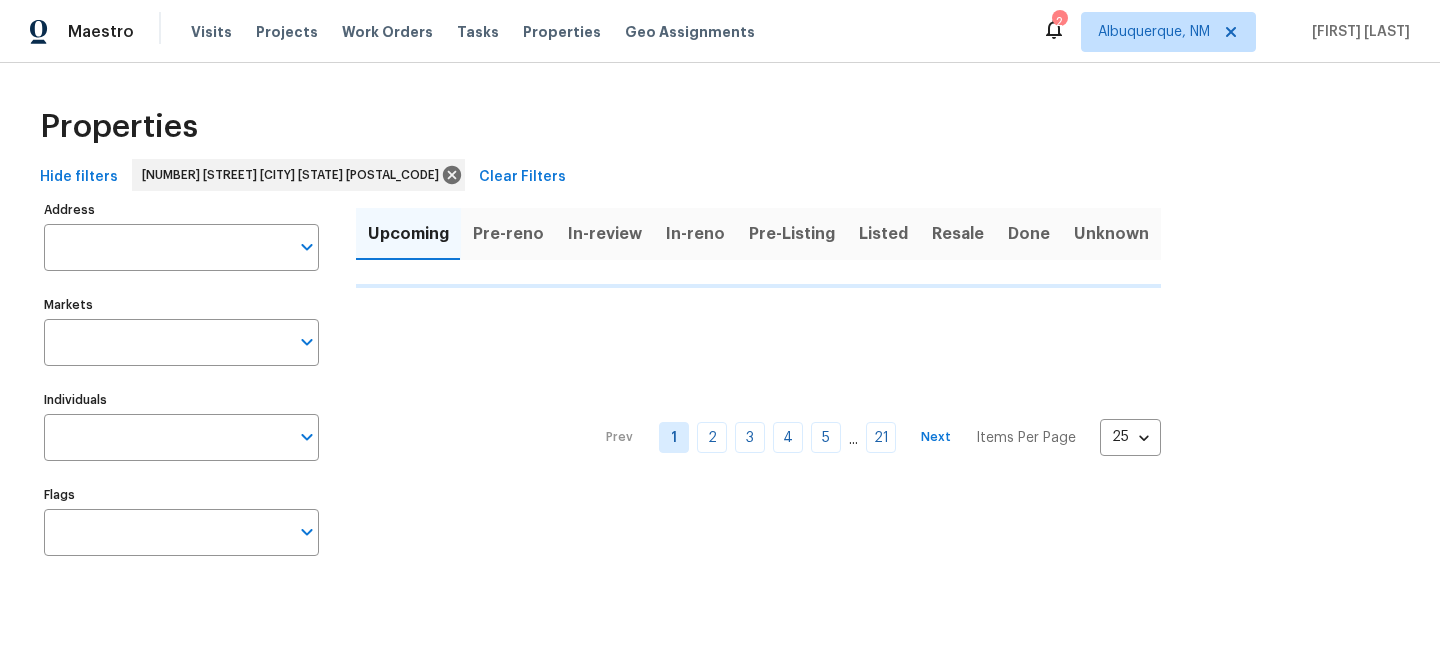 type on "[NUMBER] [STREET] [CITY] [STATE] [POSTAL_CODE]" 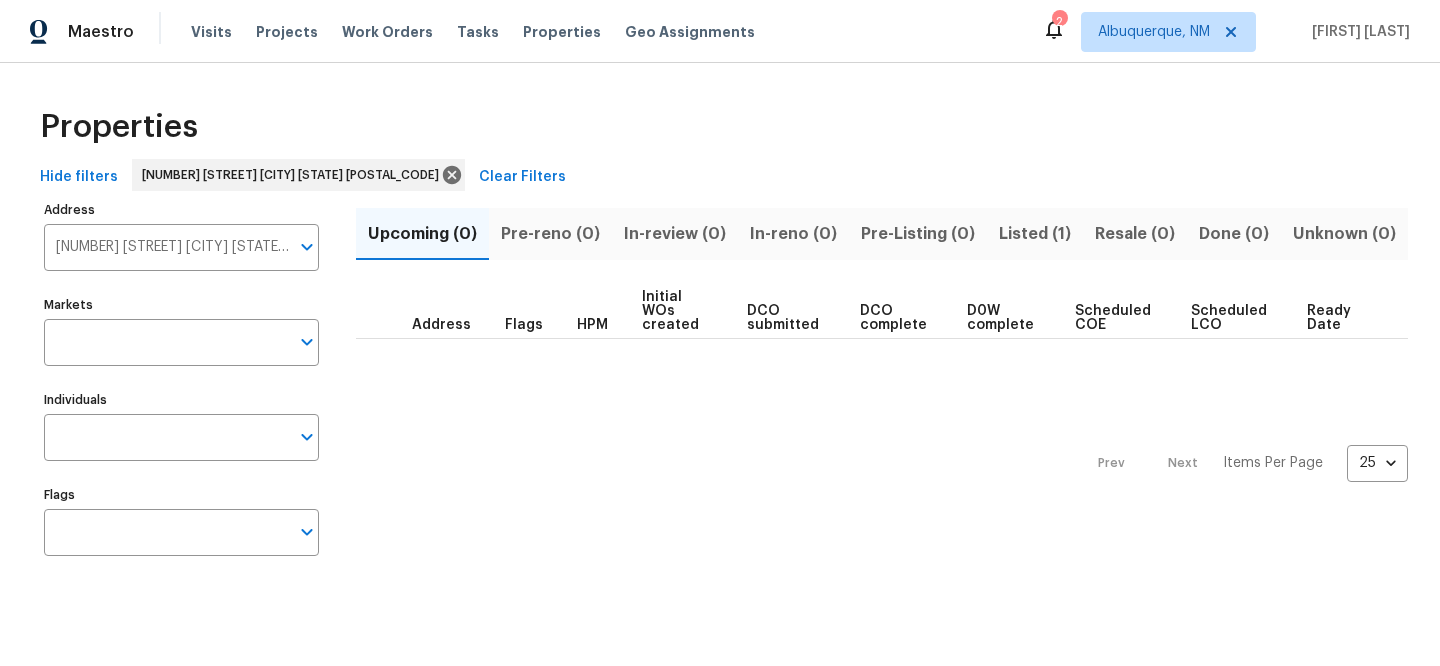 click on "Listed (1)" at bounding box center [1035, 234] 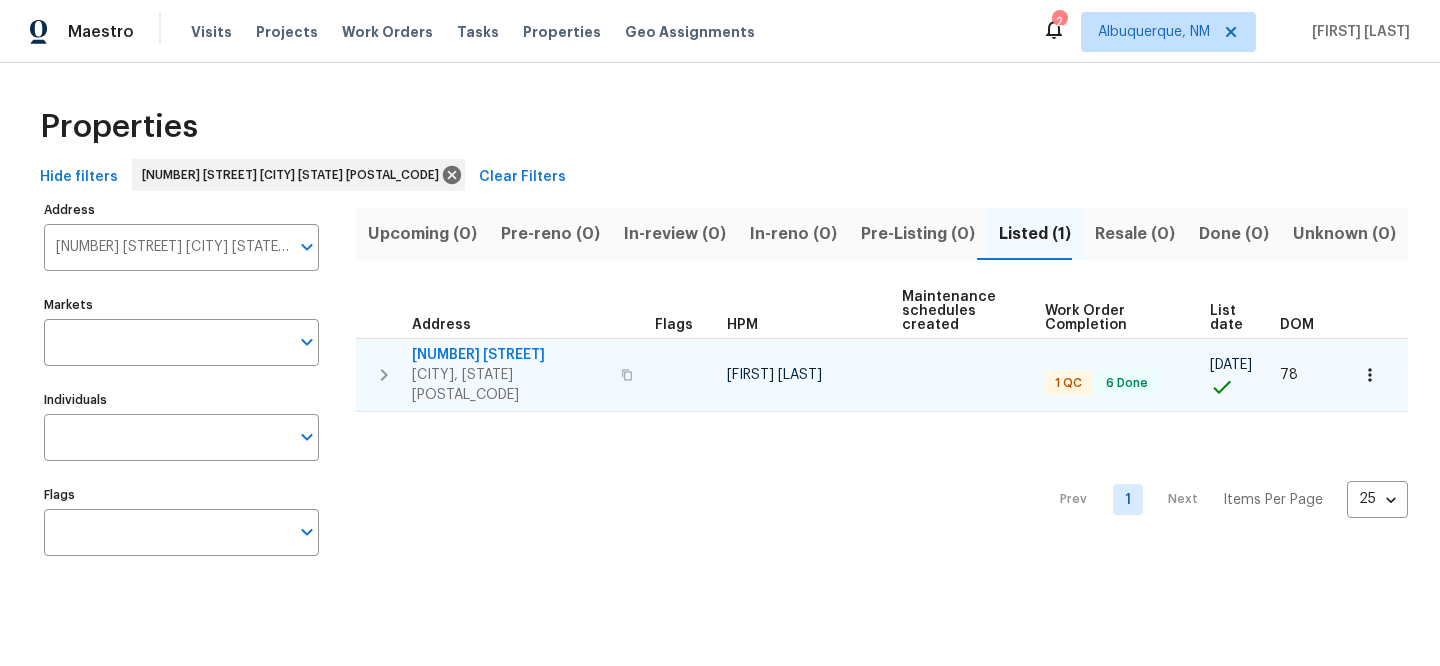 click on "[NUMBER] [STREET]" at bounding box center [510, 355] 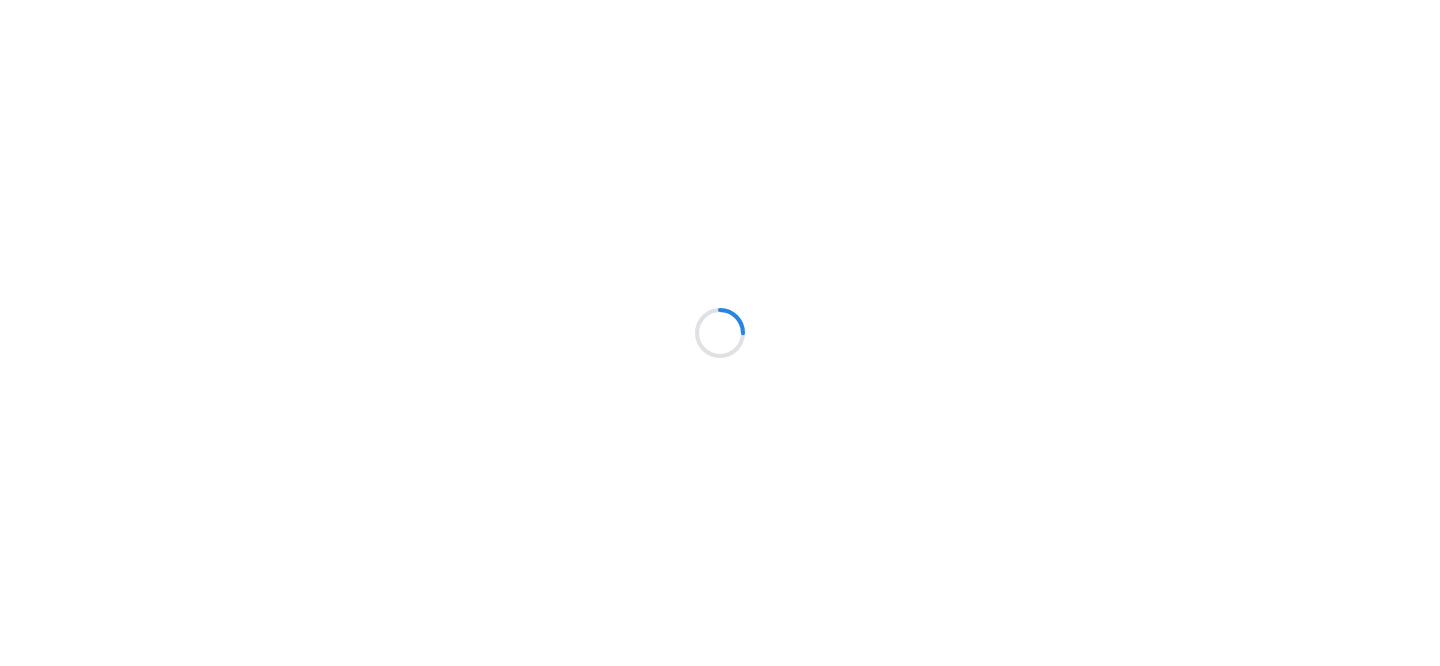 scroll, scrollTop: 0, scrollLeft: 0, axis: both 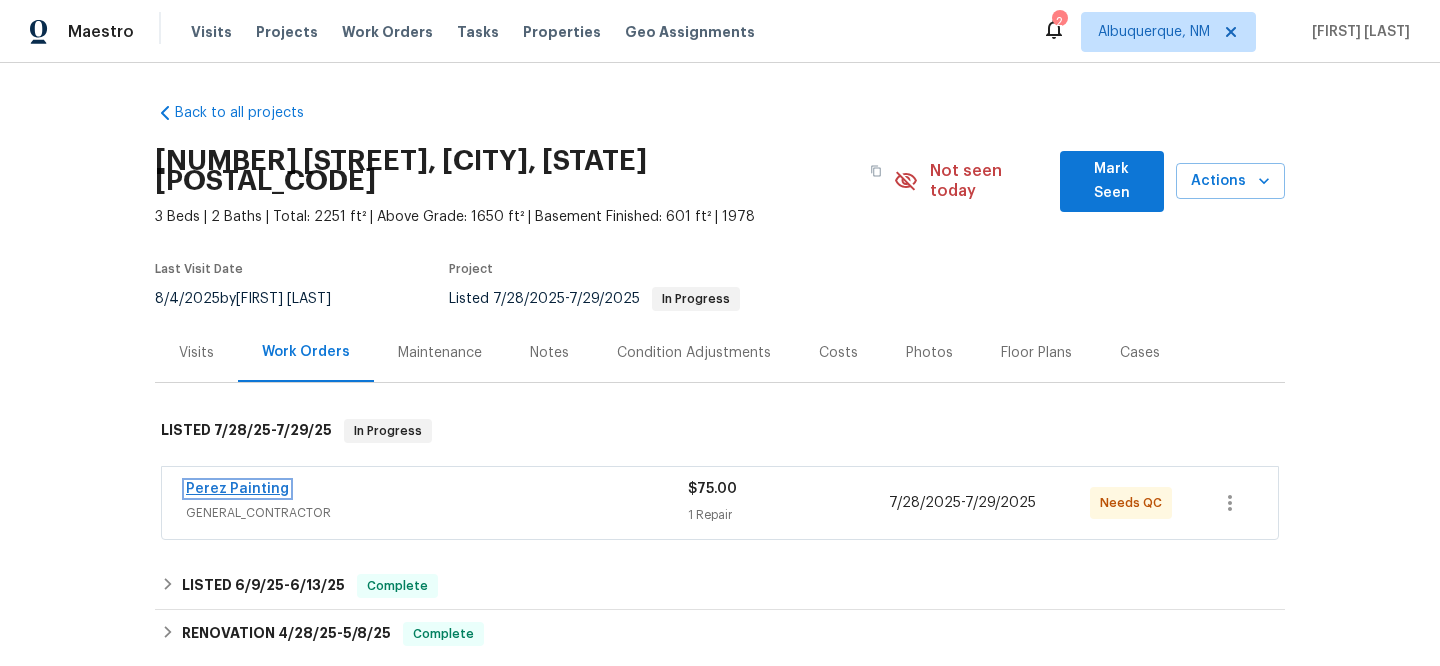 click on "Perez Painting" at bounding box center (237, 489) 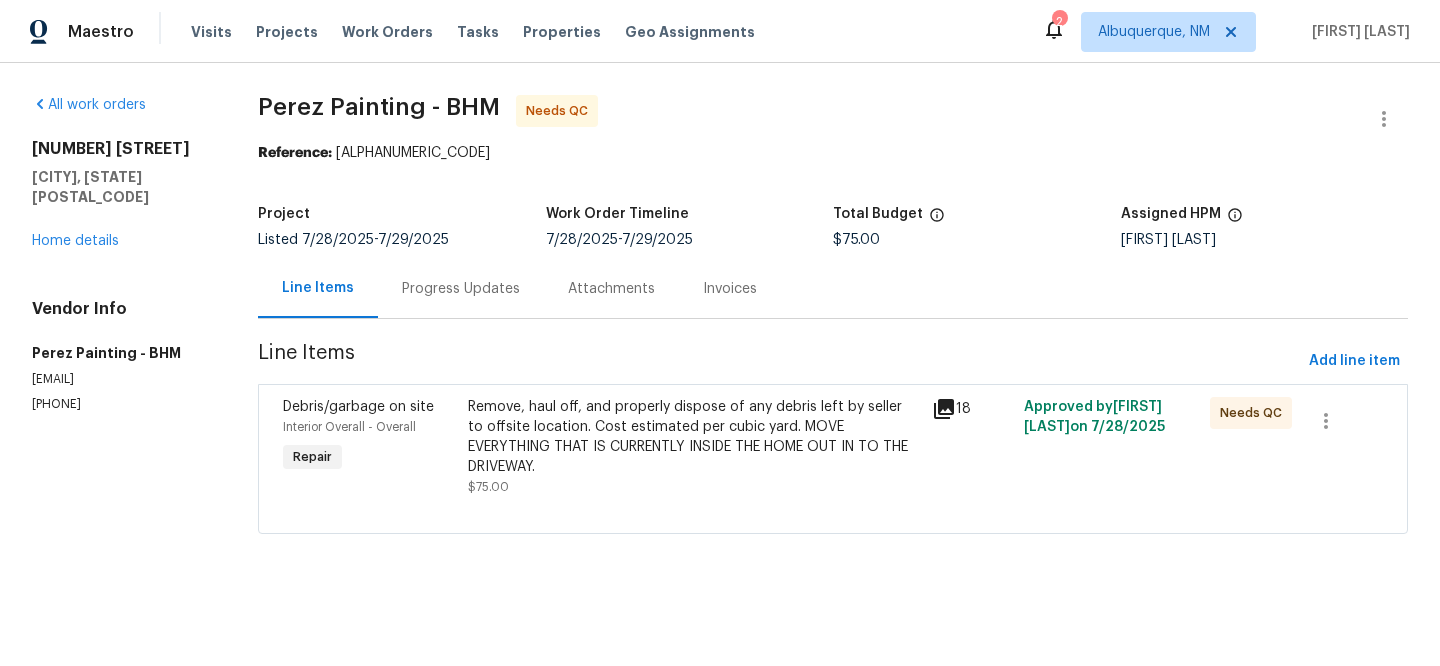click 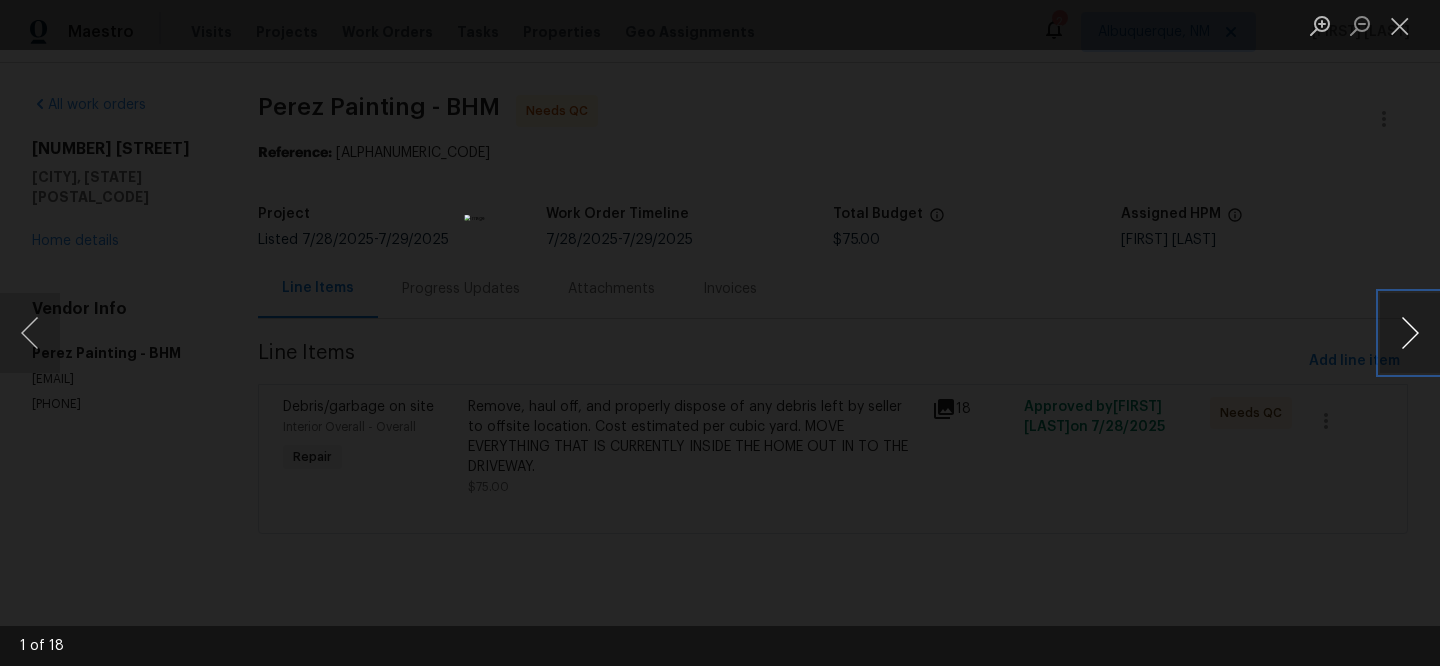 click at bounding box center (1410, 333) 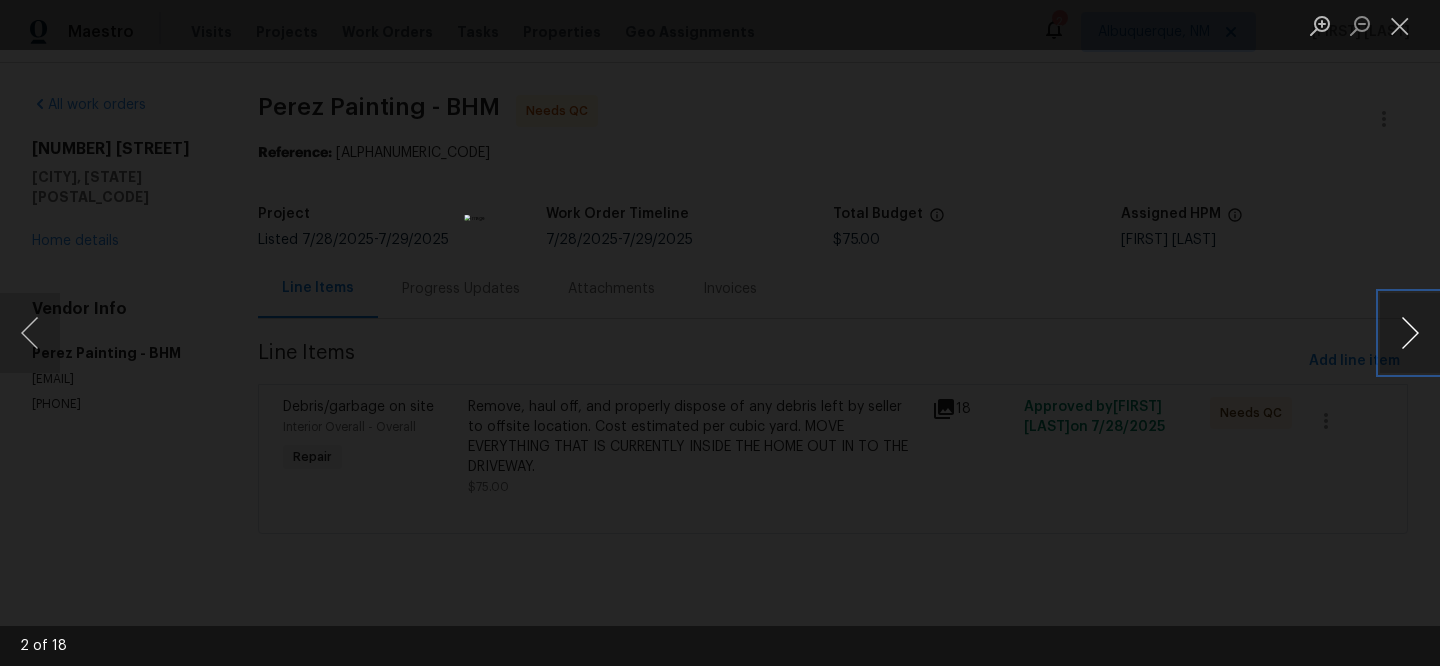click at bounding box center [1410, 333] 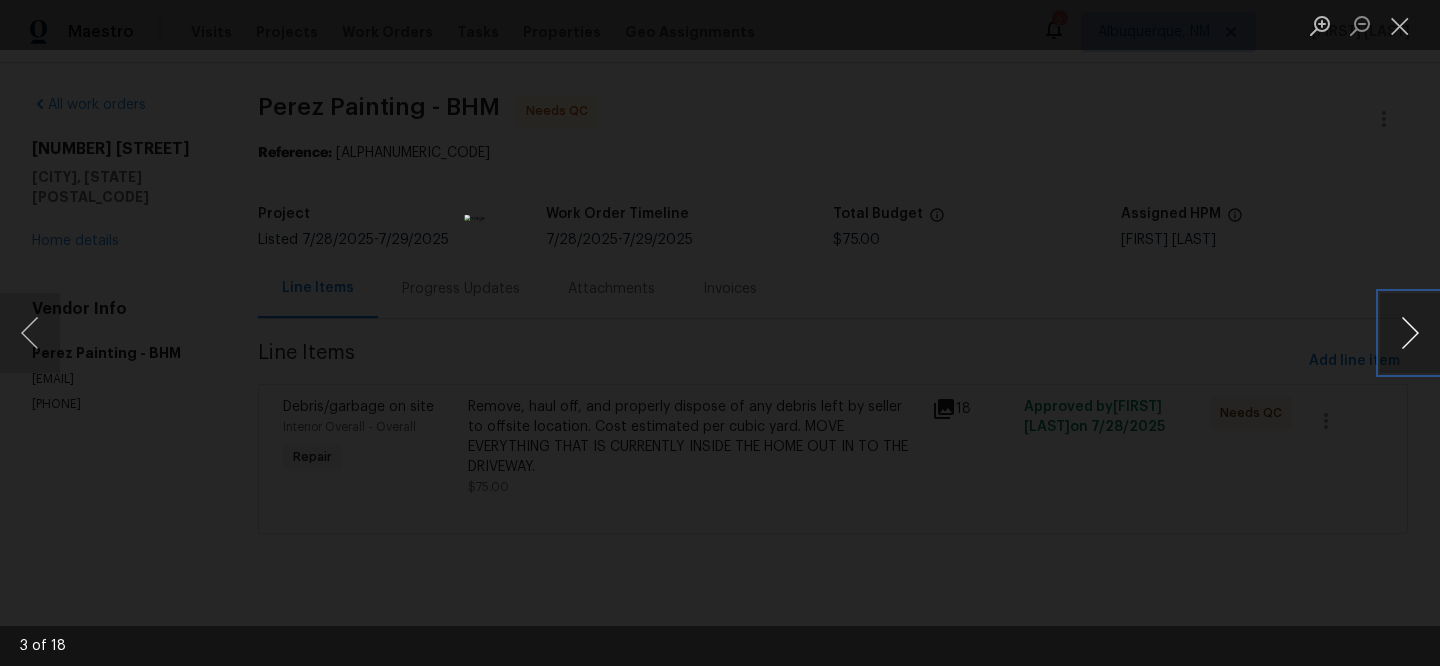 click at bounding box center (1410, 333) 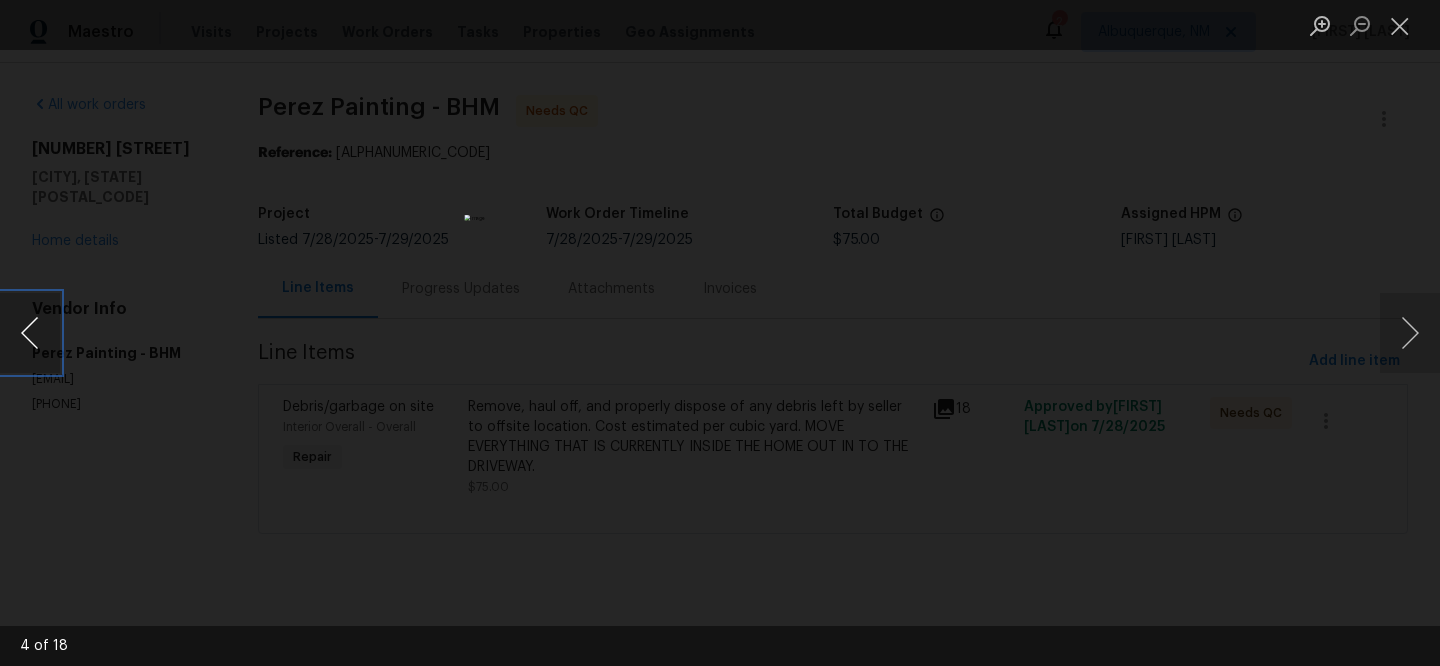 click at bounding box center (30, 333) 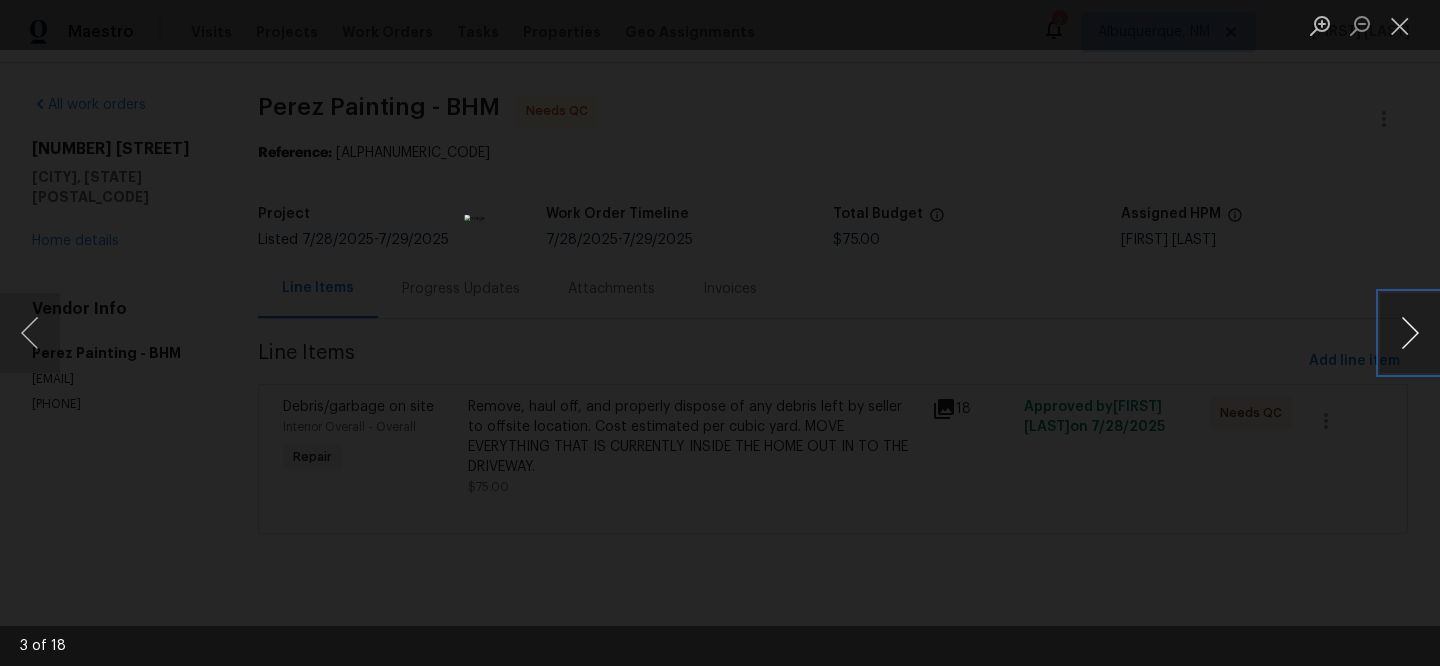 click at bounding box center (1410, 333) 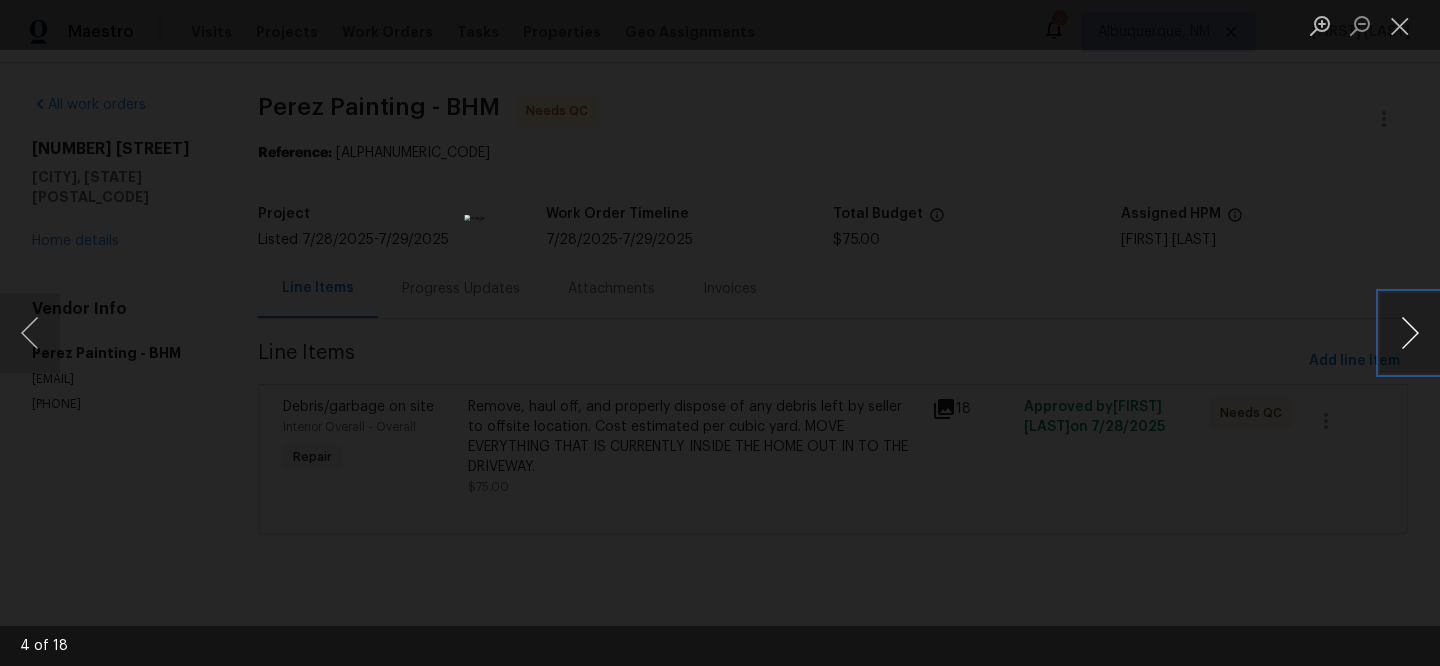 click at bounding box center [1410, 333] 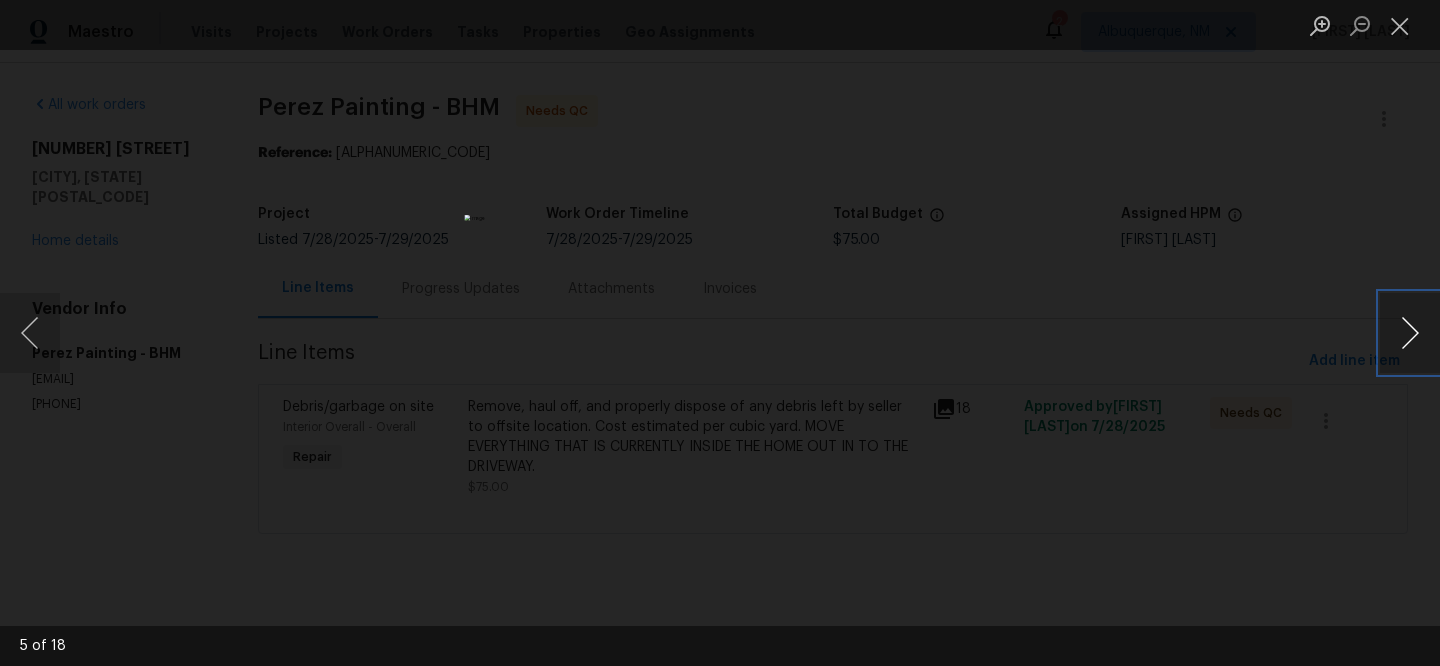 click at bounding box center [1410, 333] 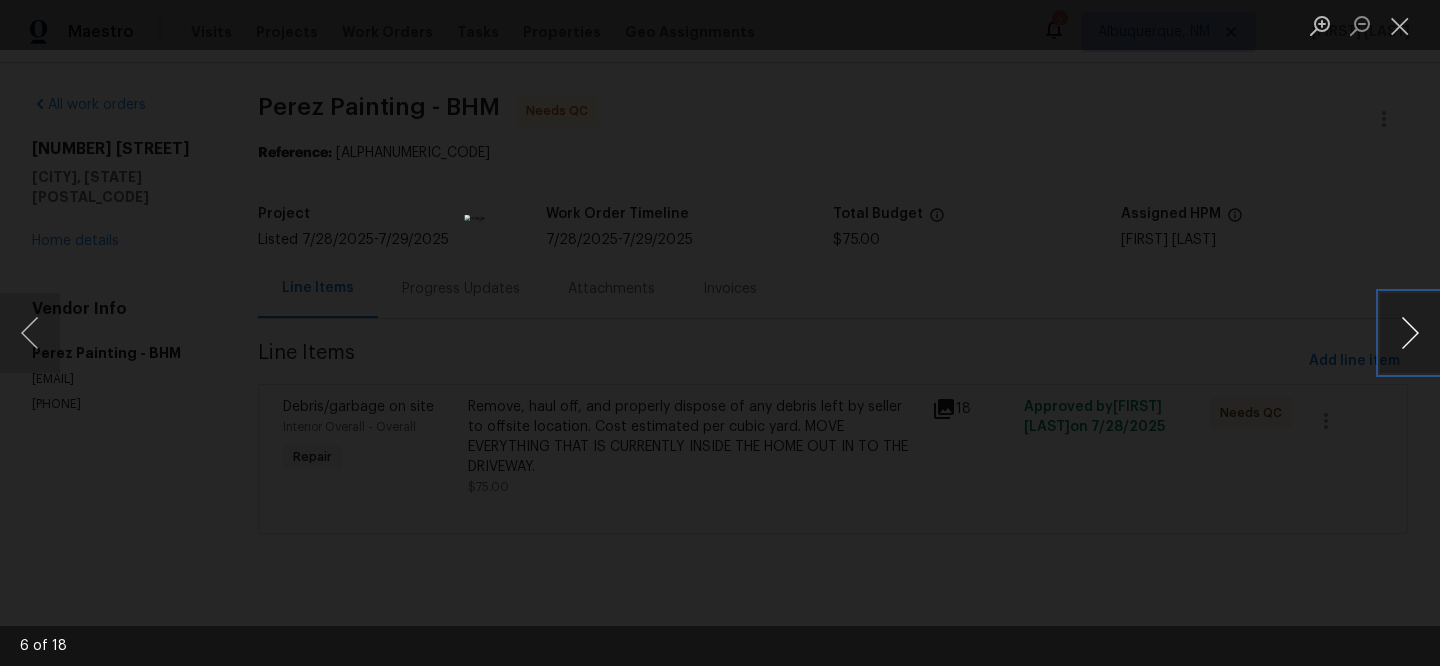 click at bounding box center (1410, 333) 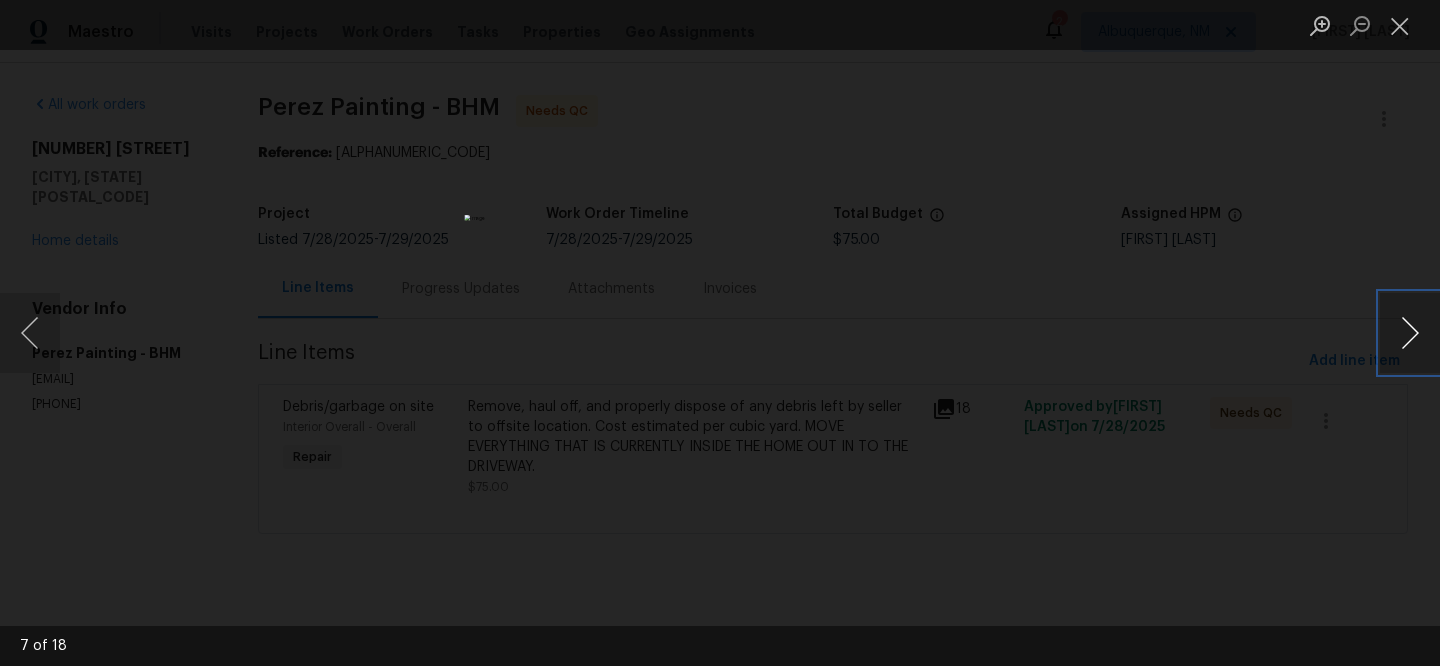 click at bounding box center (1410, 333) 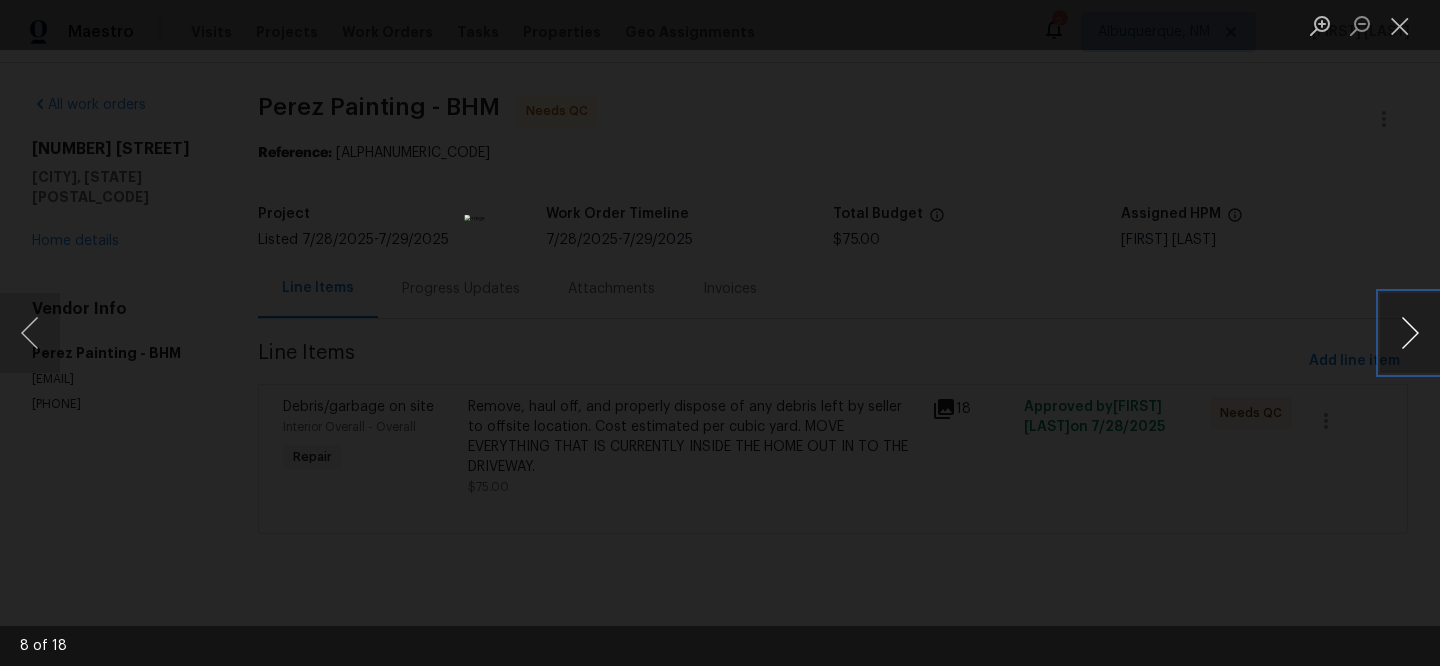 click at bounding box center (1410, 333) 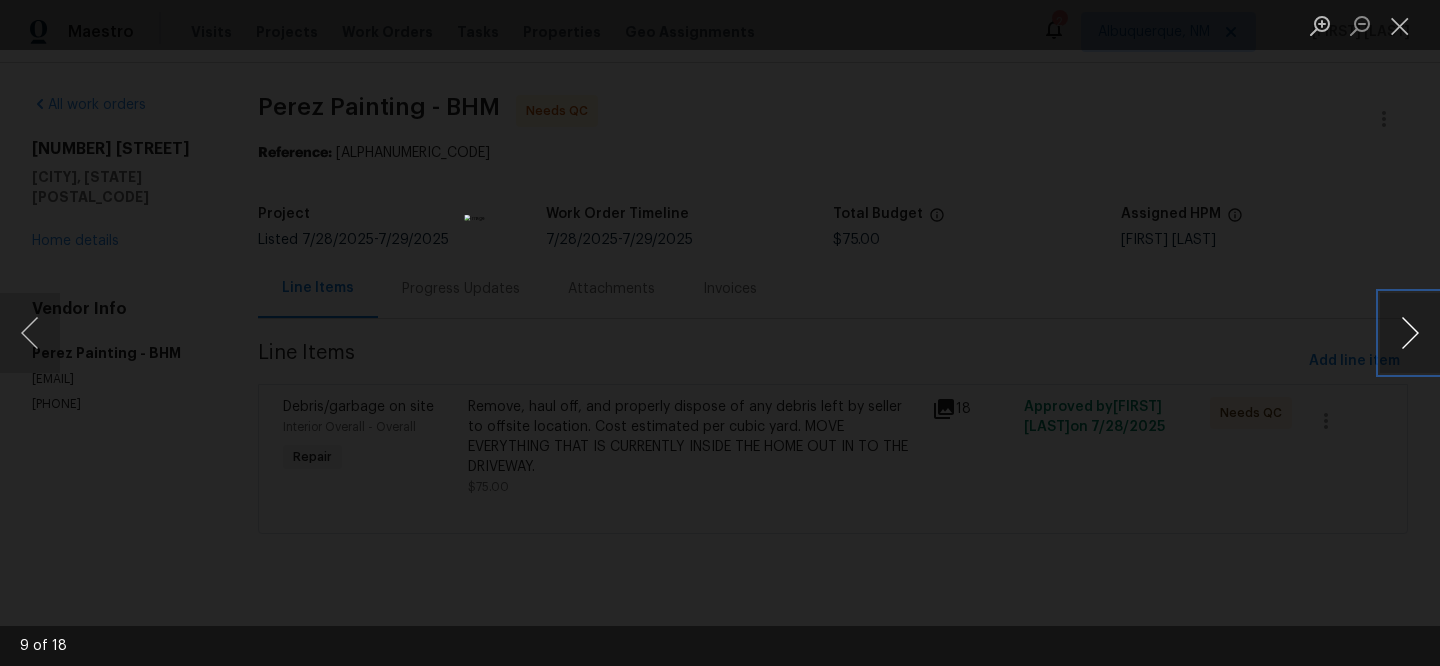 click at bounding box center (1410, 333) 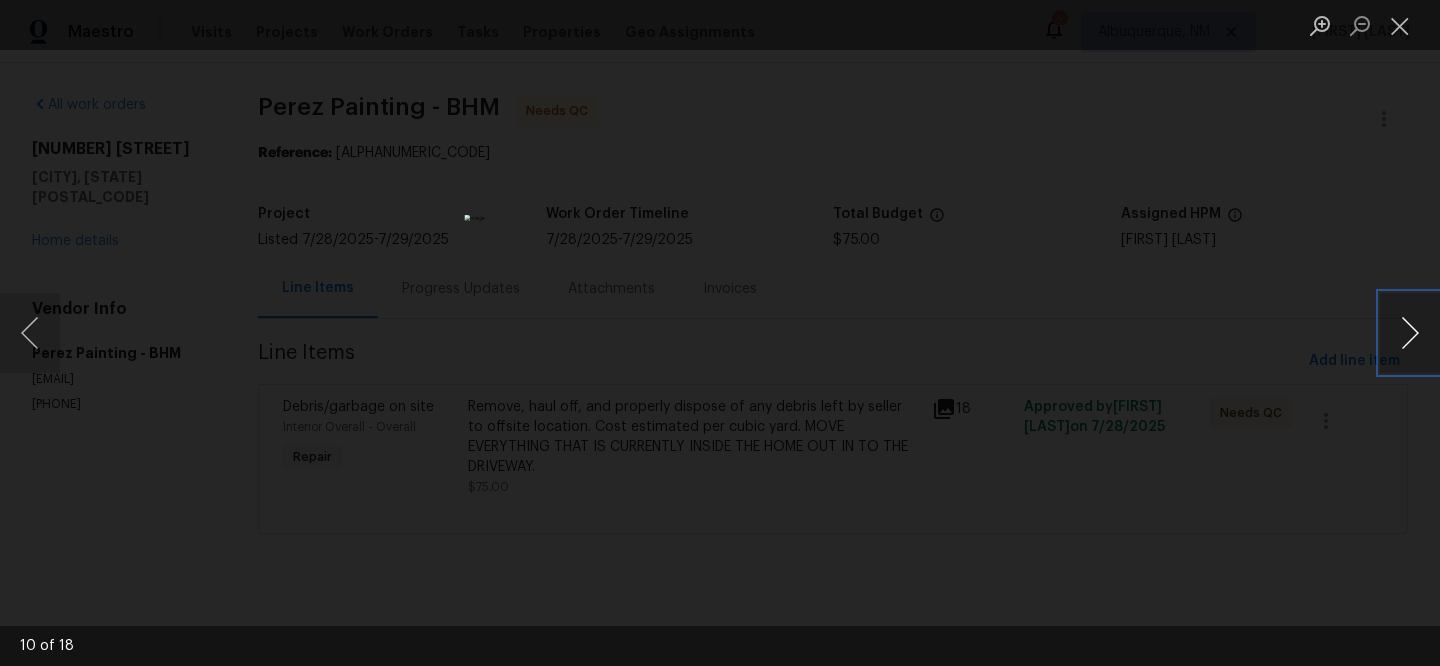 click at bounding box center (1410, 333) 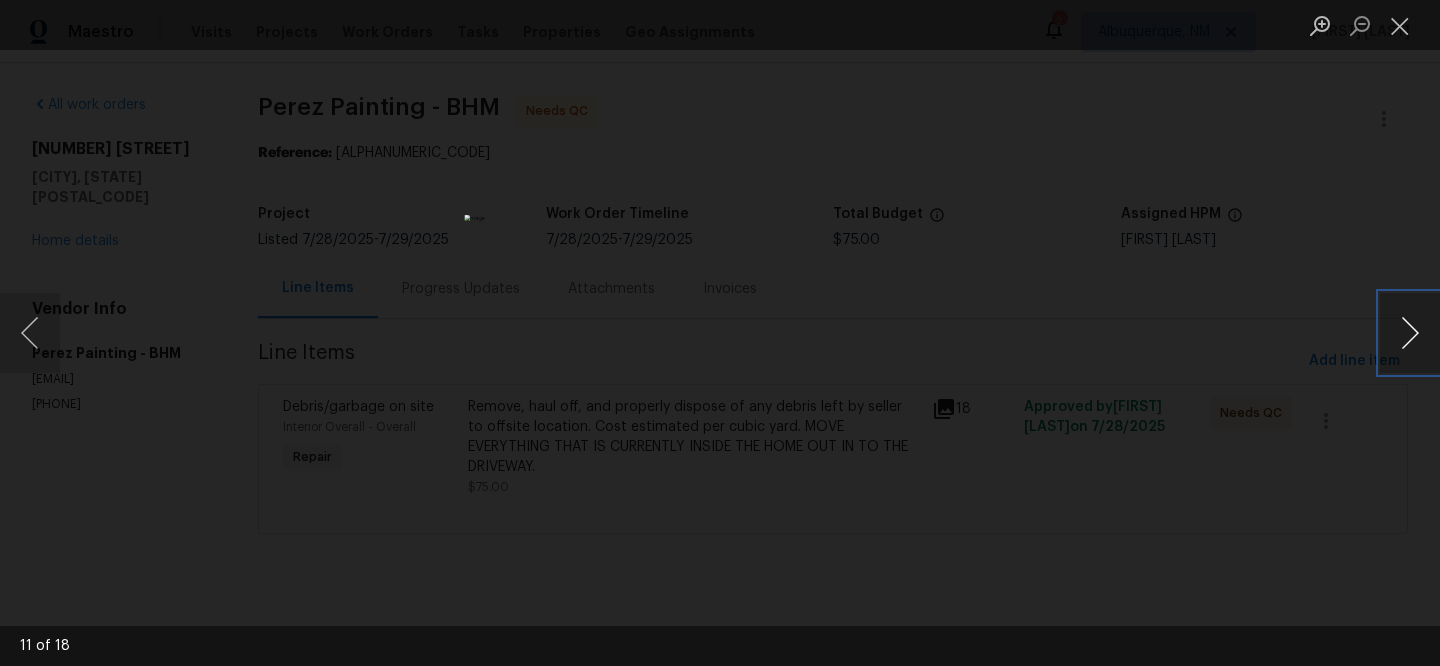 click at bounding box center [1410, 333] 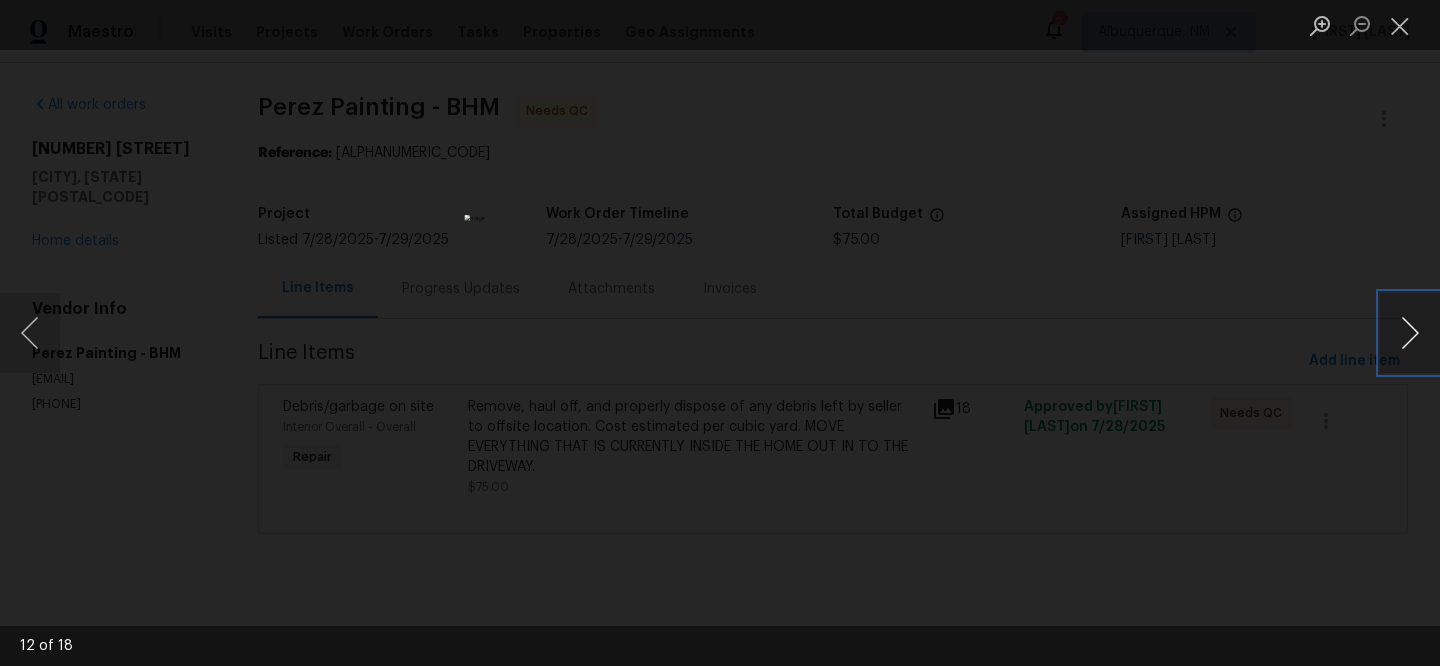 click at bounding box center (1410, 333) 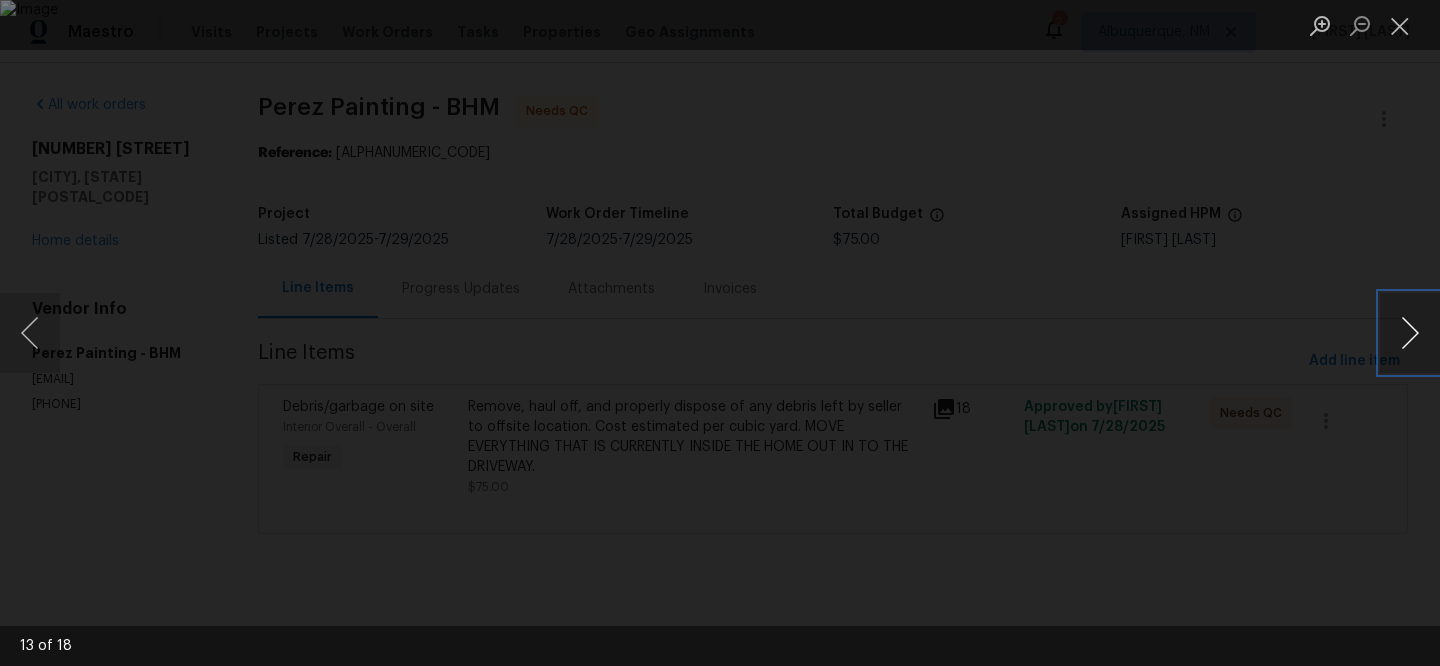click at bounding box center (1410, 333) 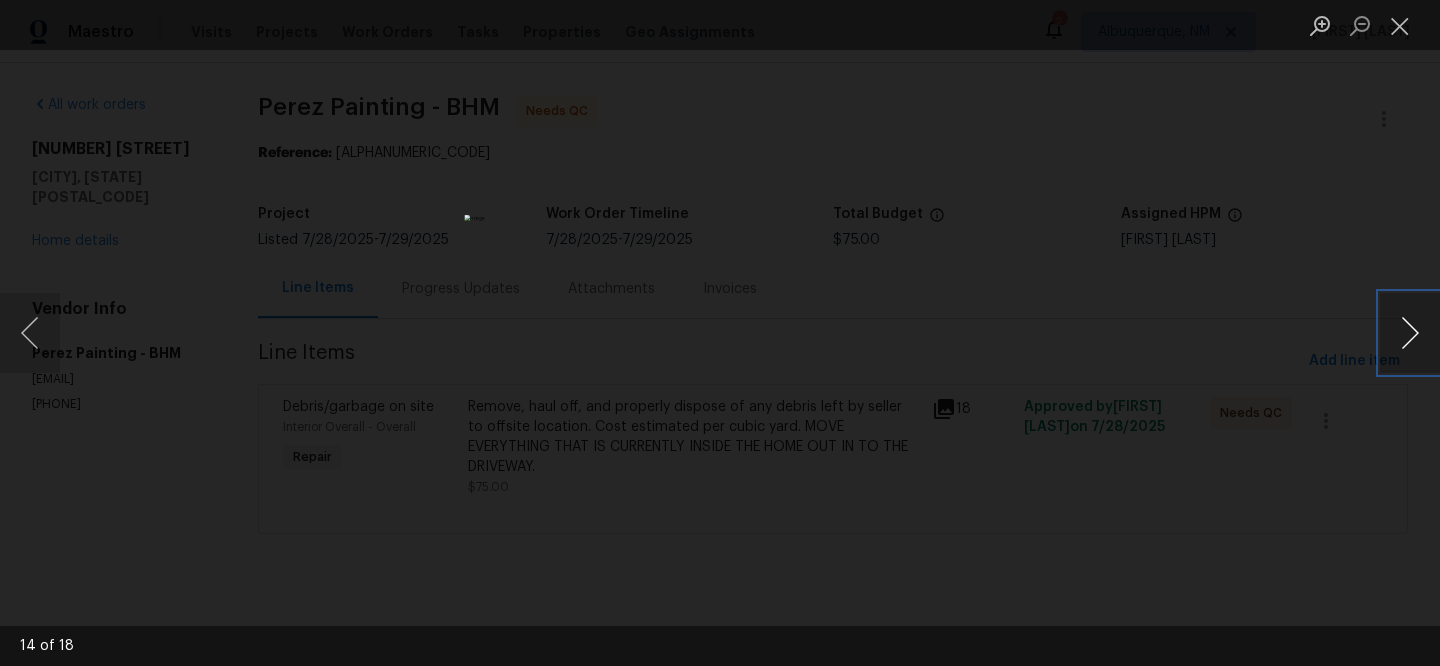 click at bounding box center (1410, 333) 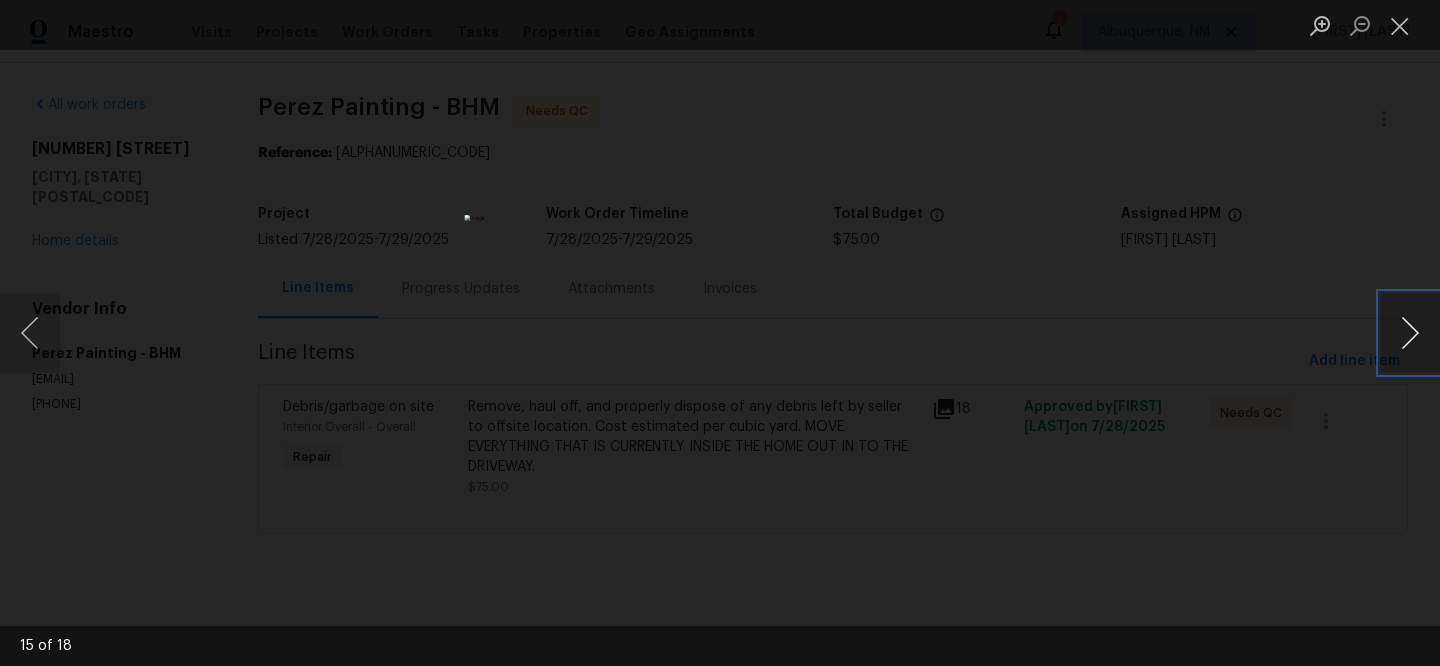 click at bounding box center [1410, 333] 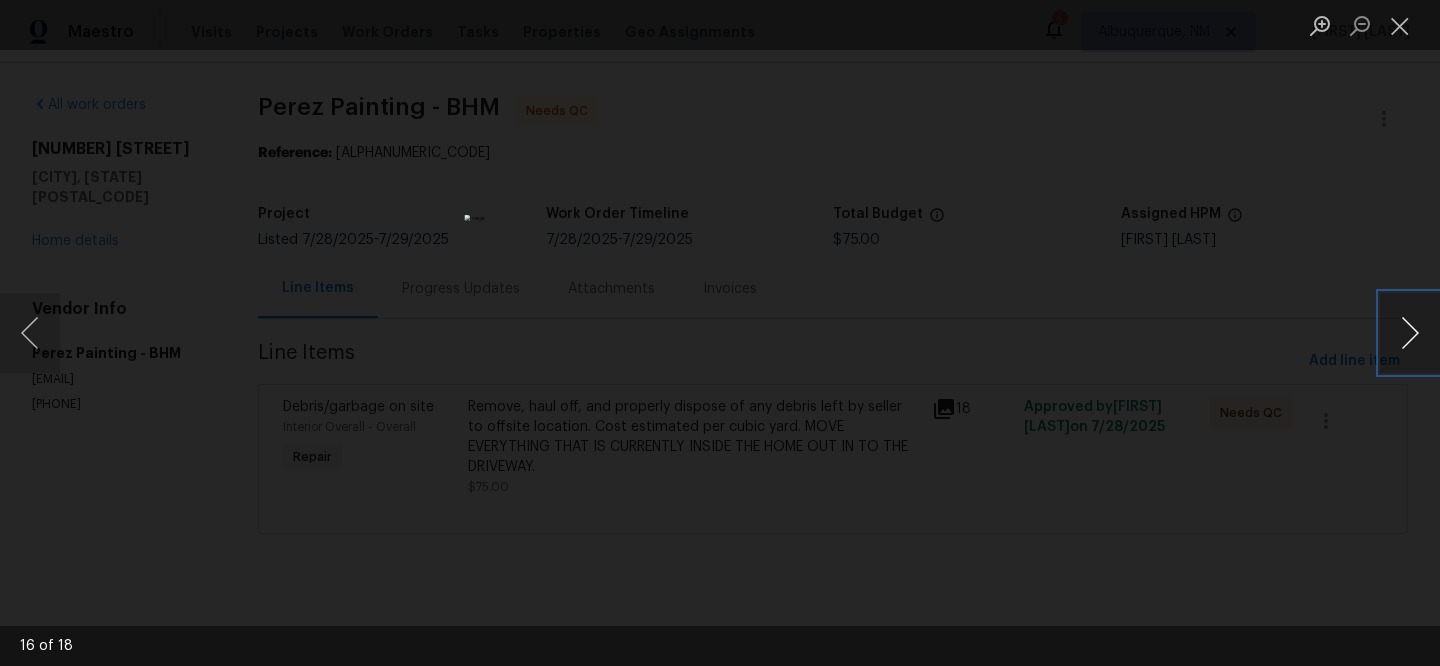 click at bounding box center [1410, 333] 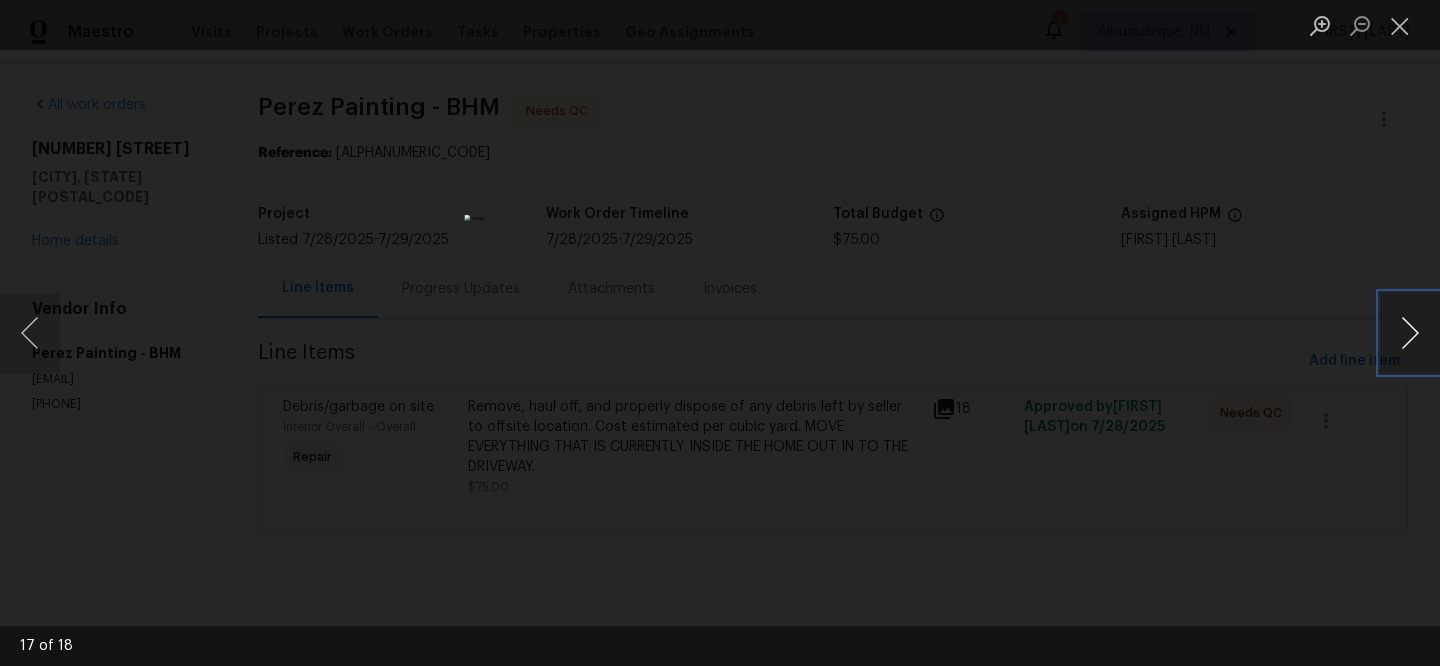 click at bounding box center [1410, 333] 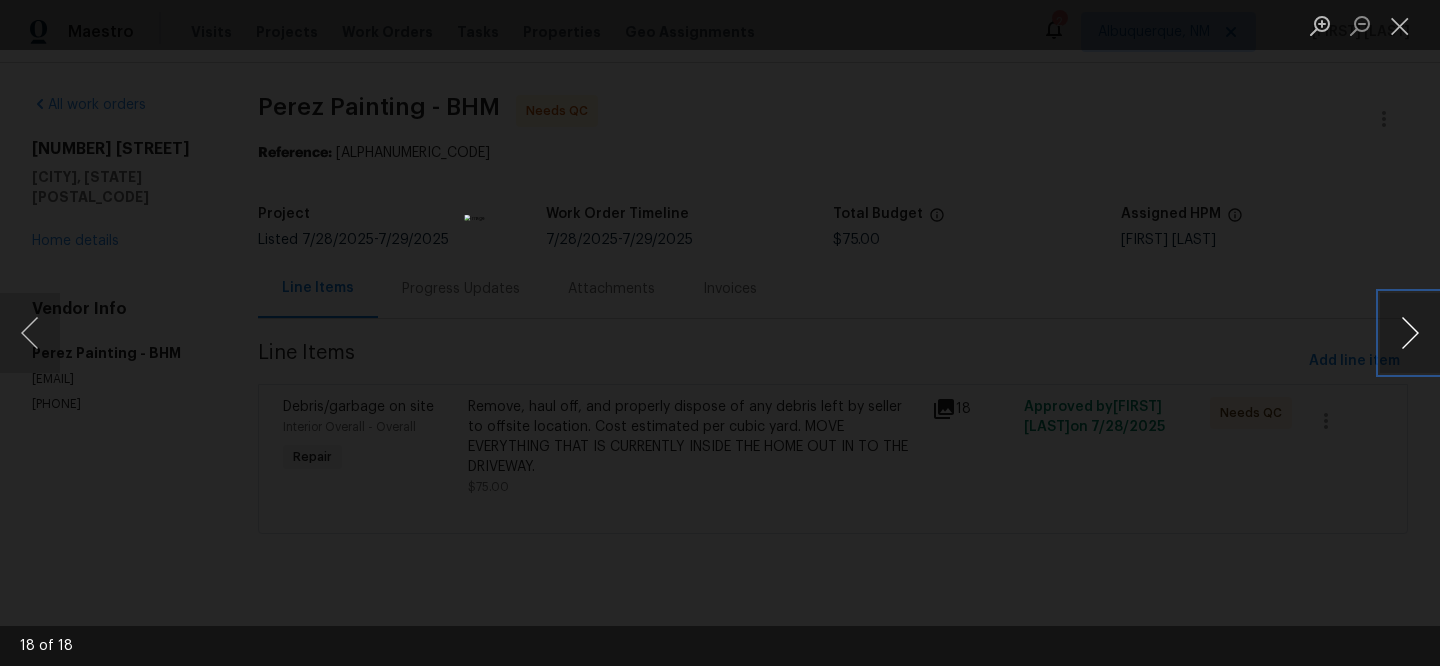 click at bounding box center (1410, 333) 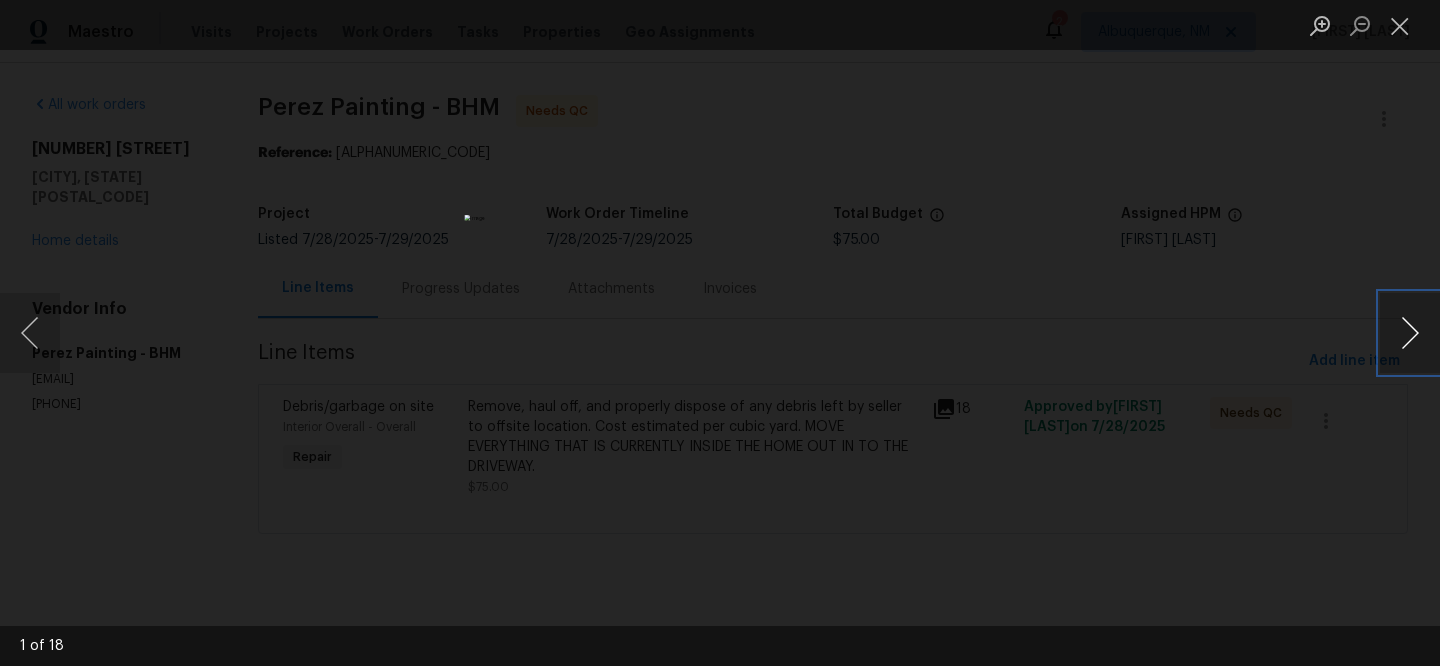 click at bounding box center (1410, 333) 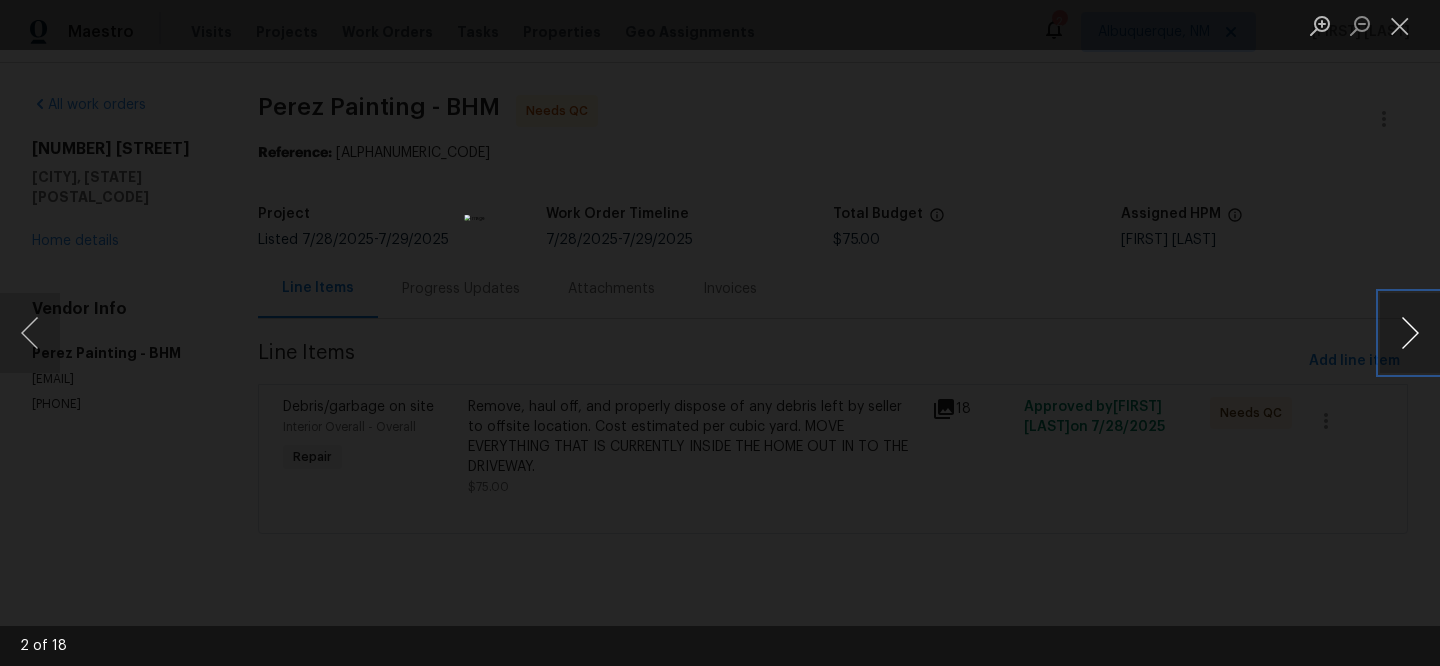 click at bounding box center [1410, 333] 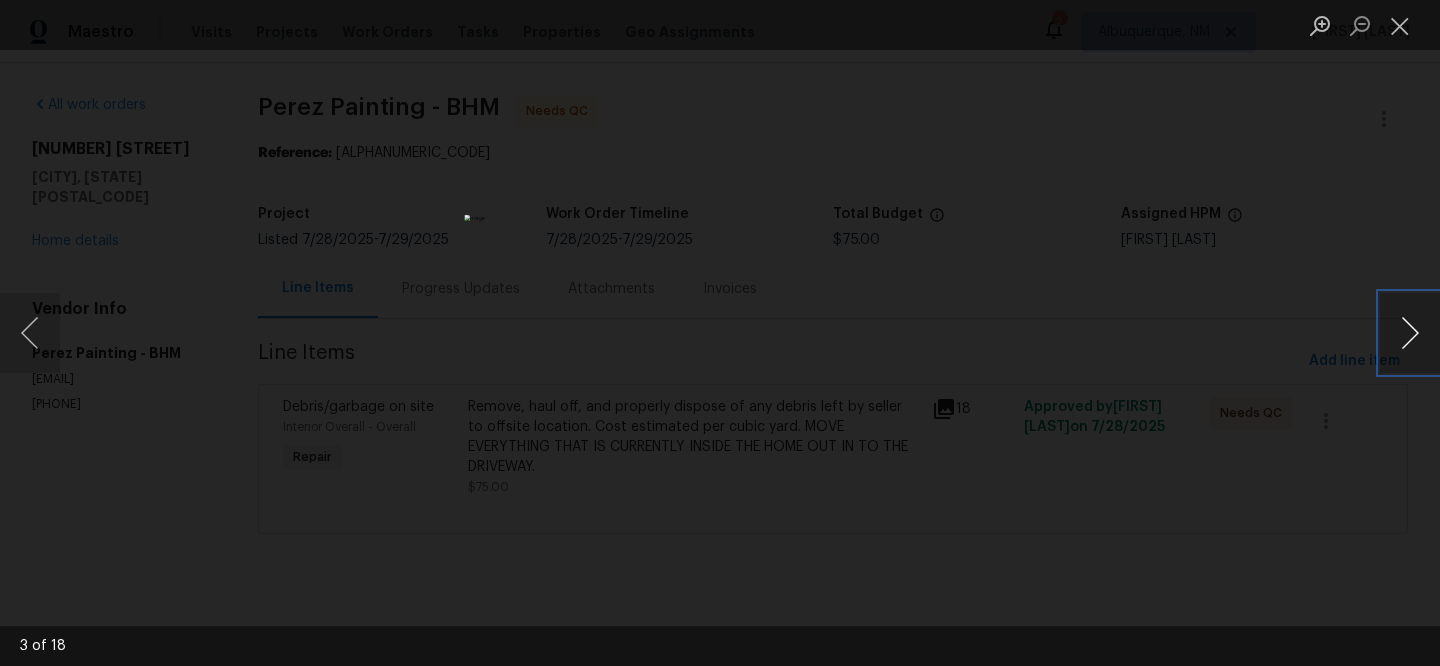 click at bounding box center (1410, 333) 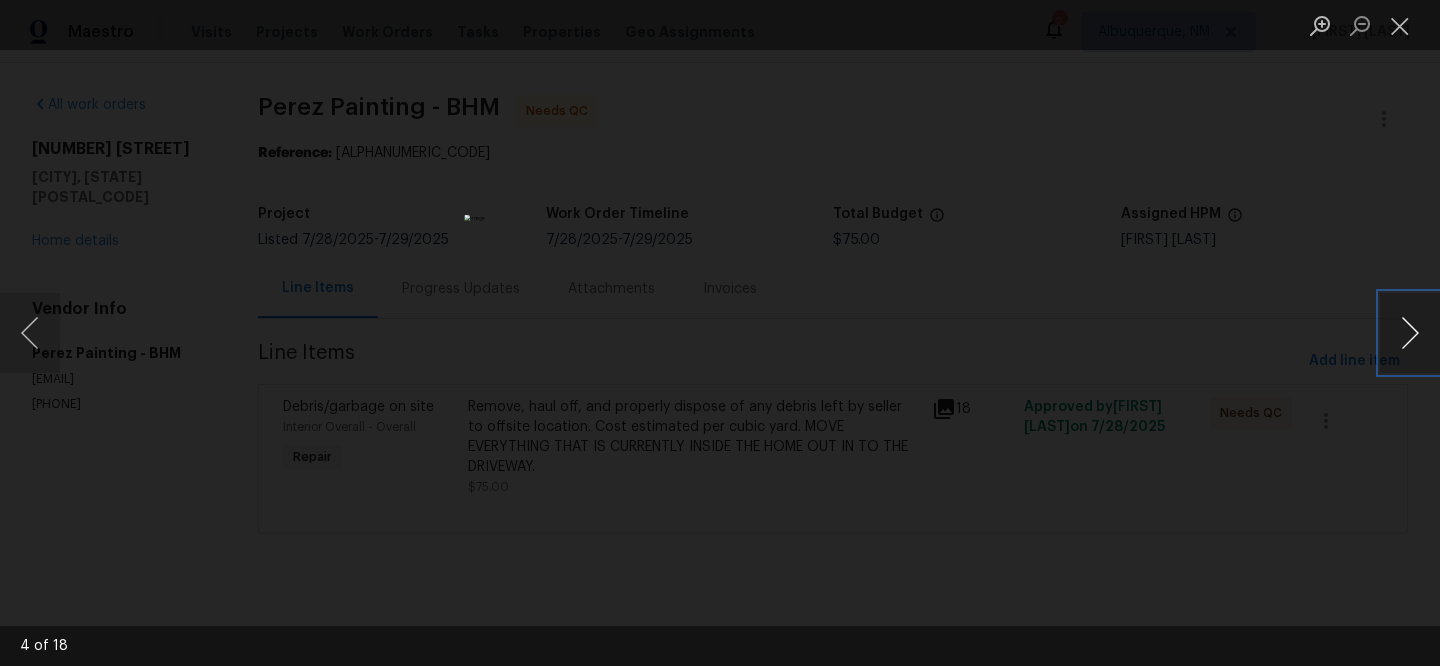 click at bounding box center [1410, 333] 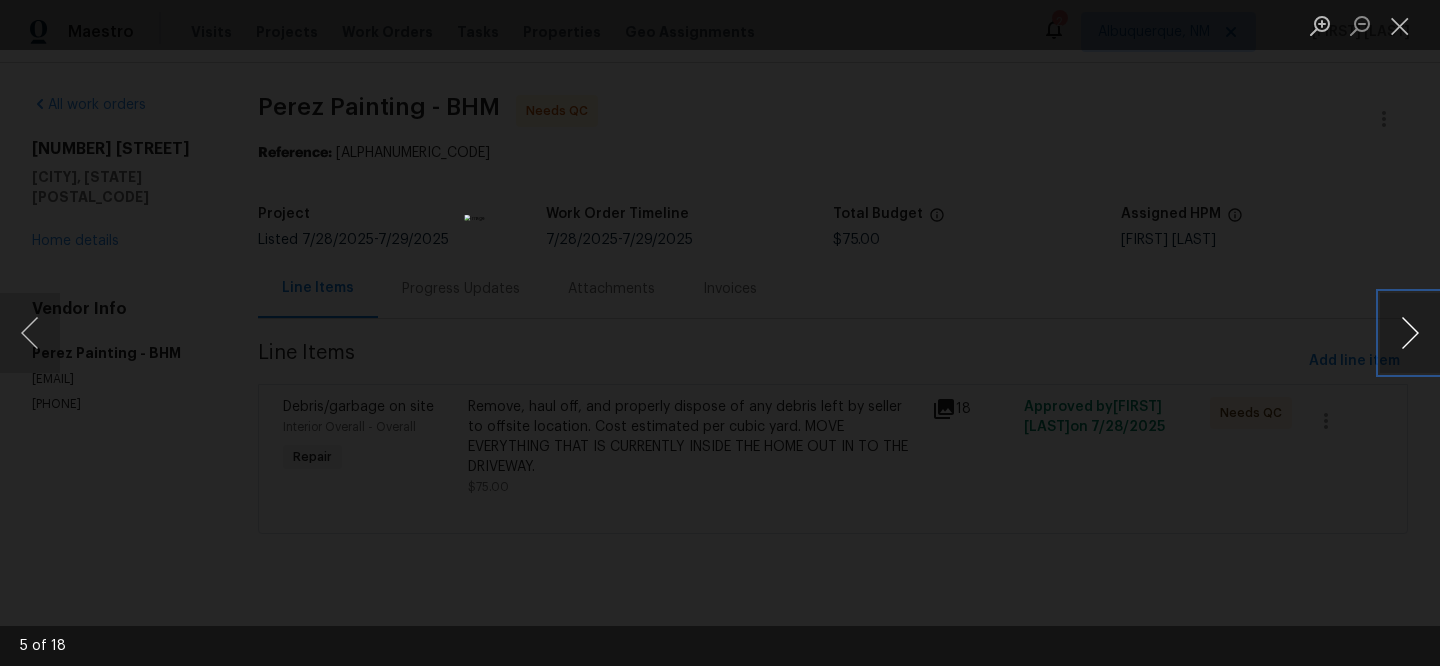 click at bounding box center (1410, 333) 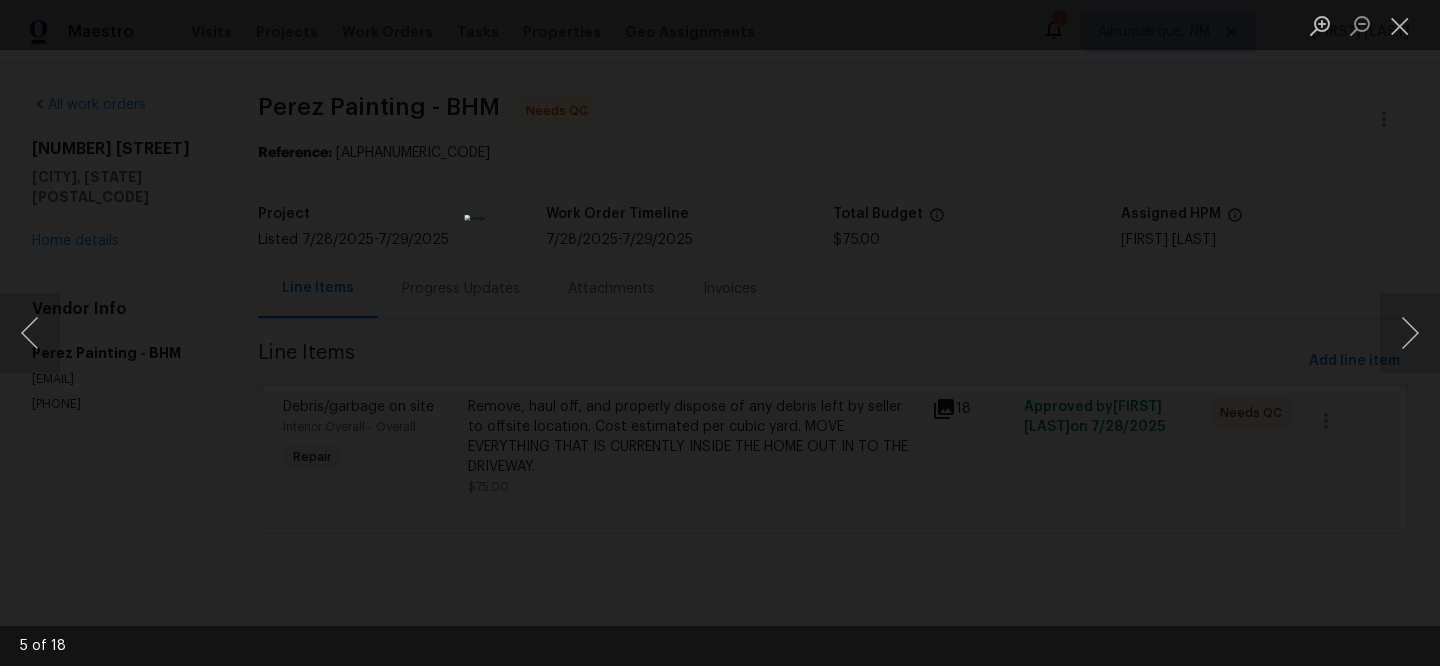 click at bounding box center (720, 333) 